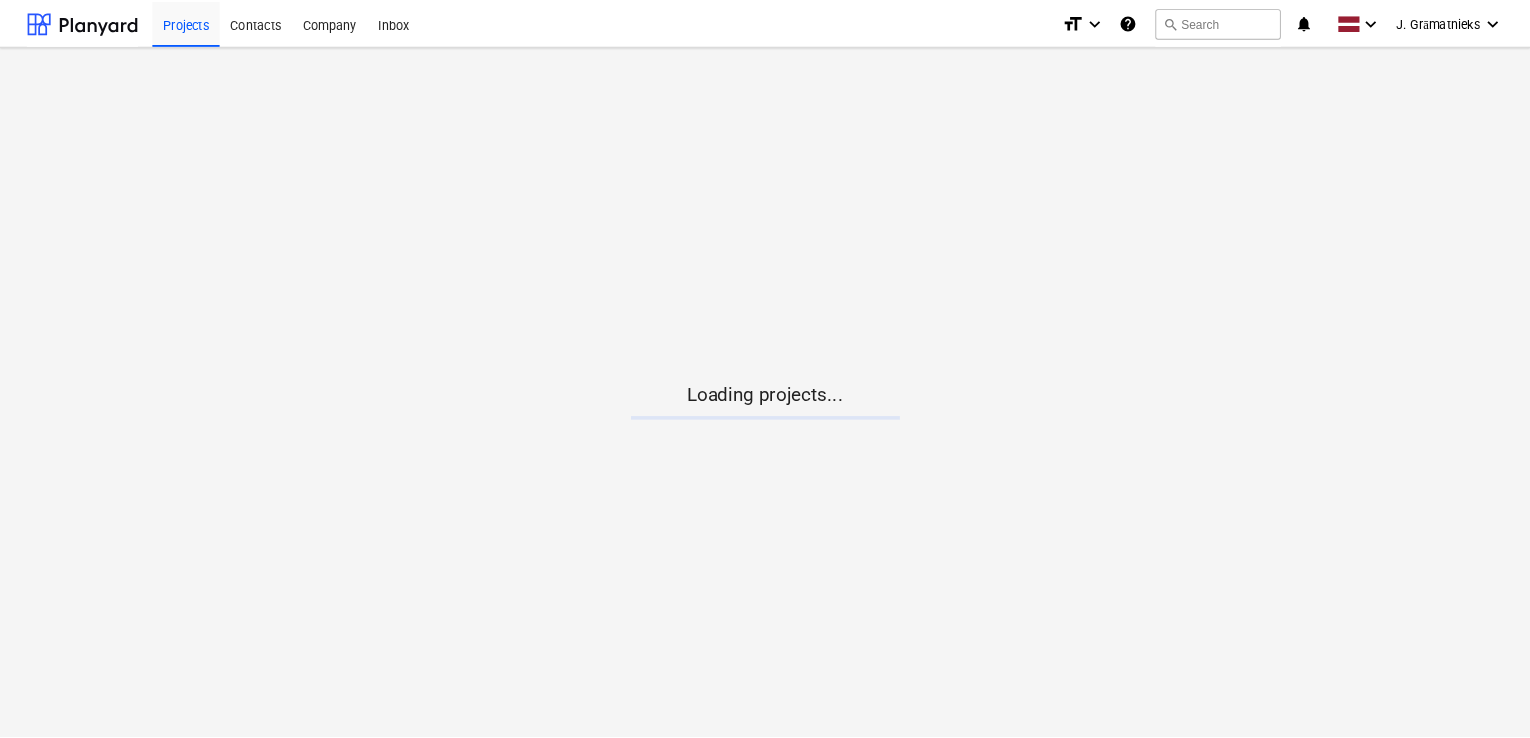 scroll, scrollTop: 0, scrollLeft: 0, axis: both 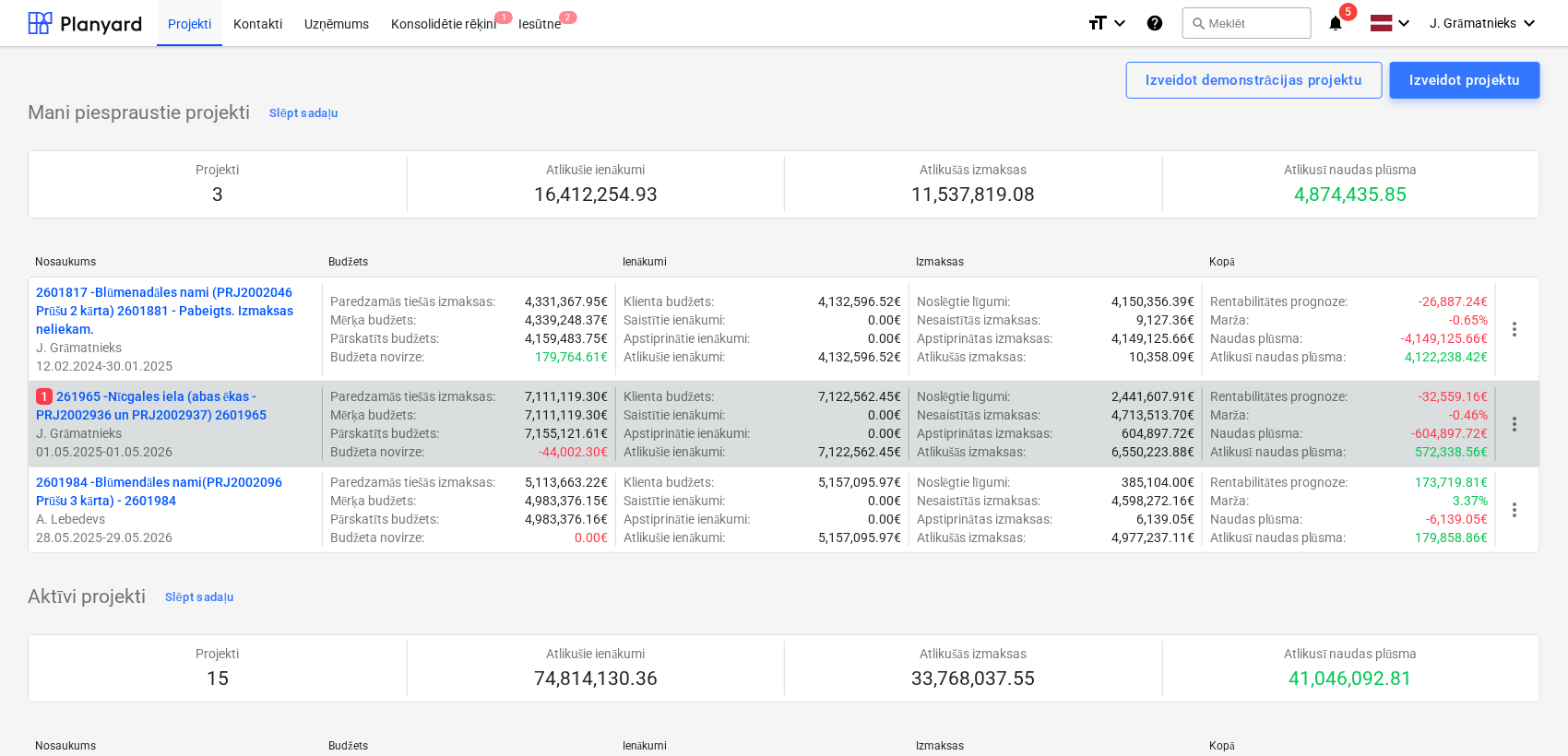 click on "1  [POSTAL_CODE] -  [STREET_NAME] (abas ēkas - PRJ2002936 un PRJ2002937) [POSTAL_CODE]" at bounding box center [175, 406] 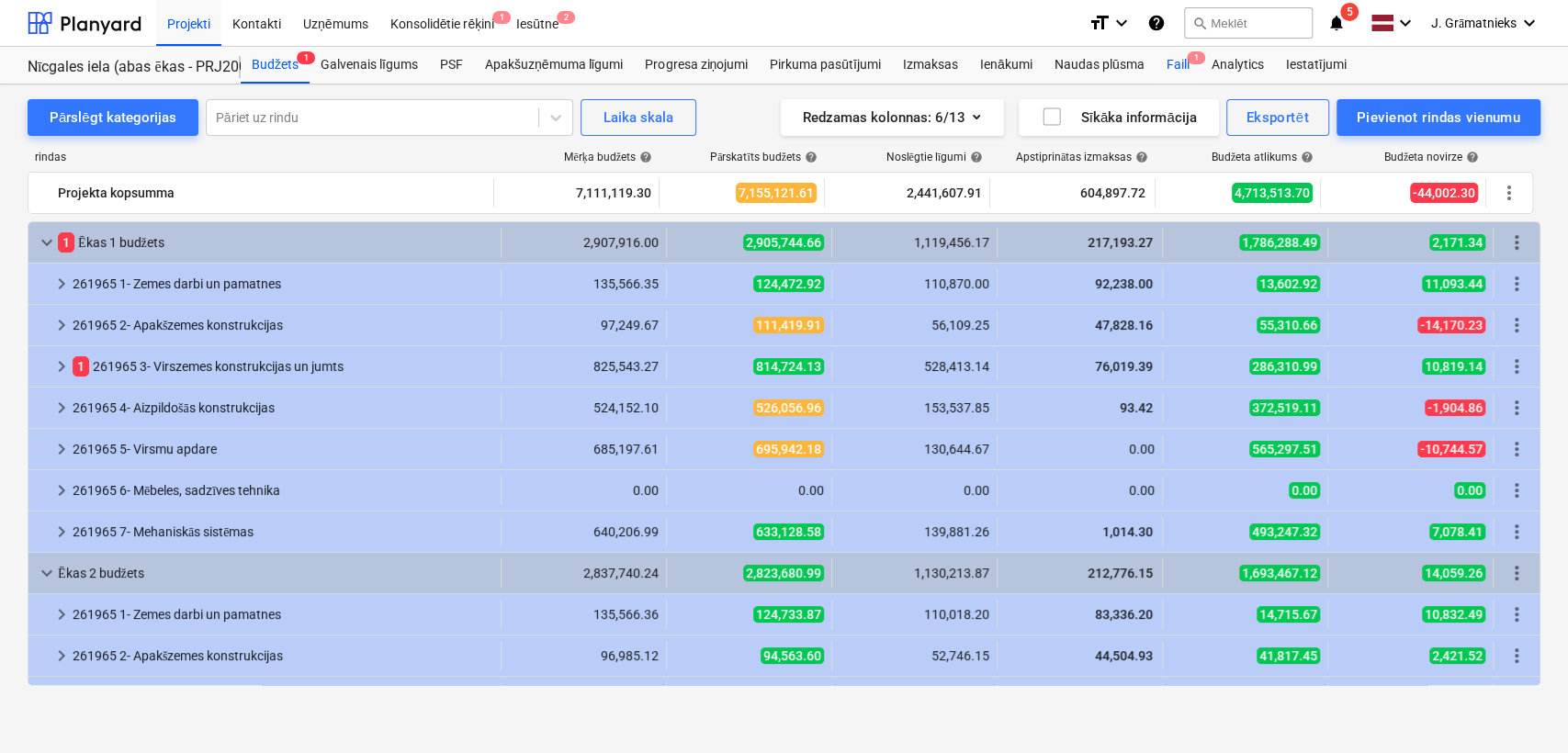 click on "Faili 1" at bounding box center (1177, 65) 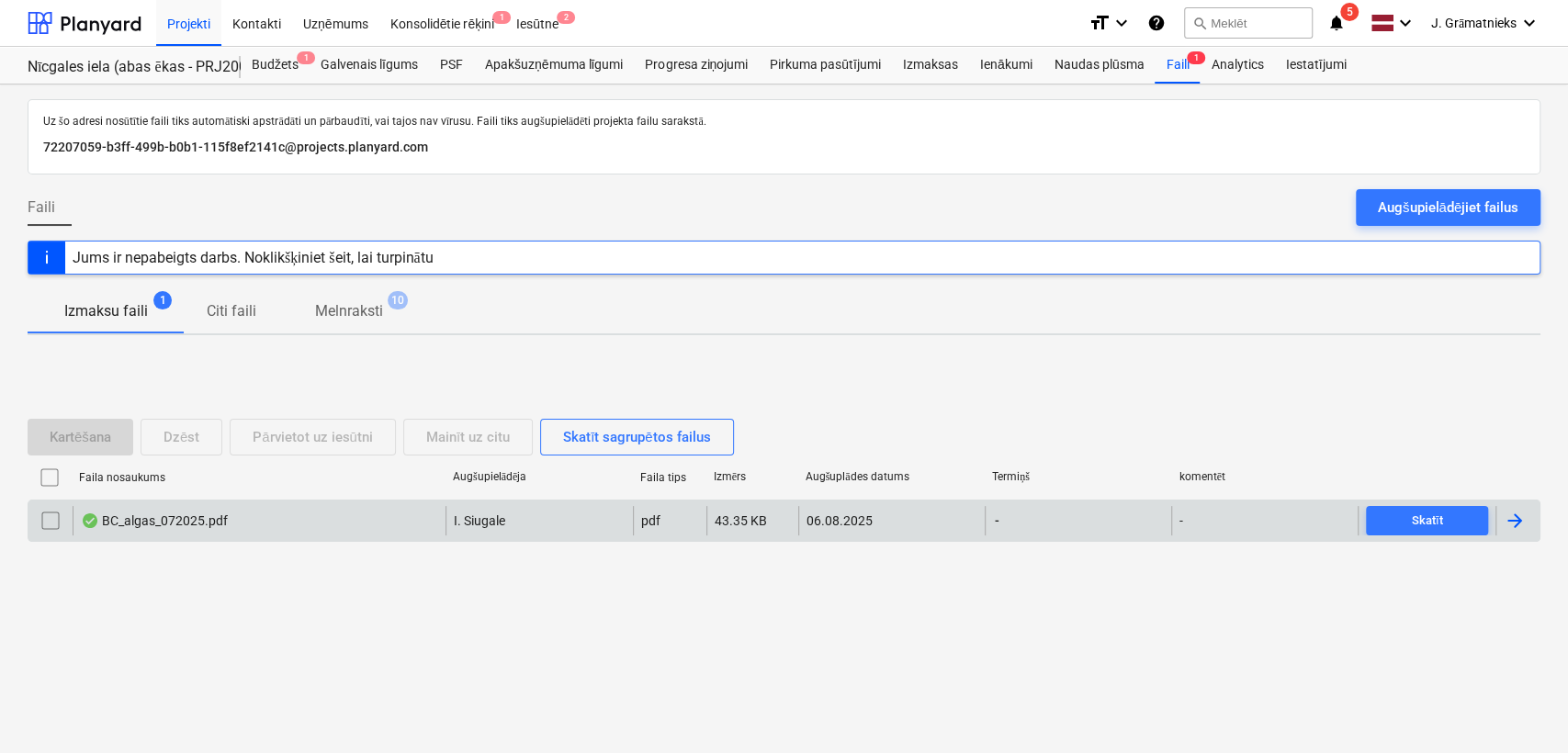 click at bounding box center (1515, 521) 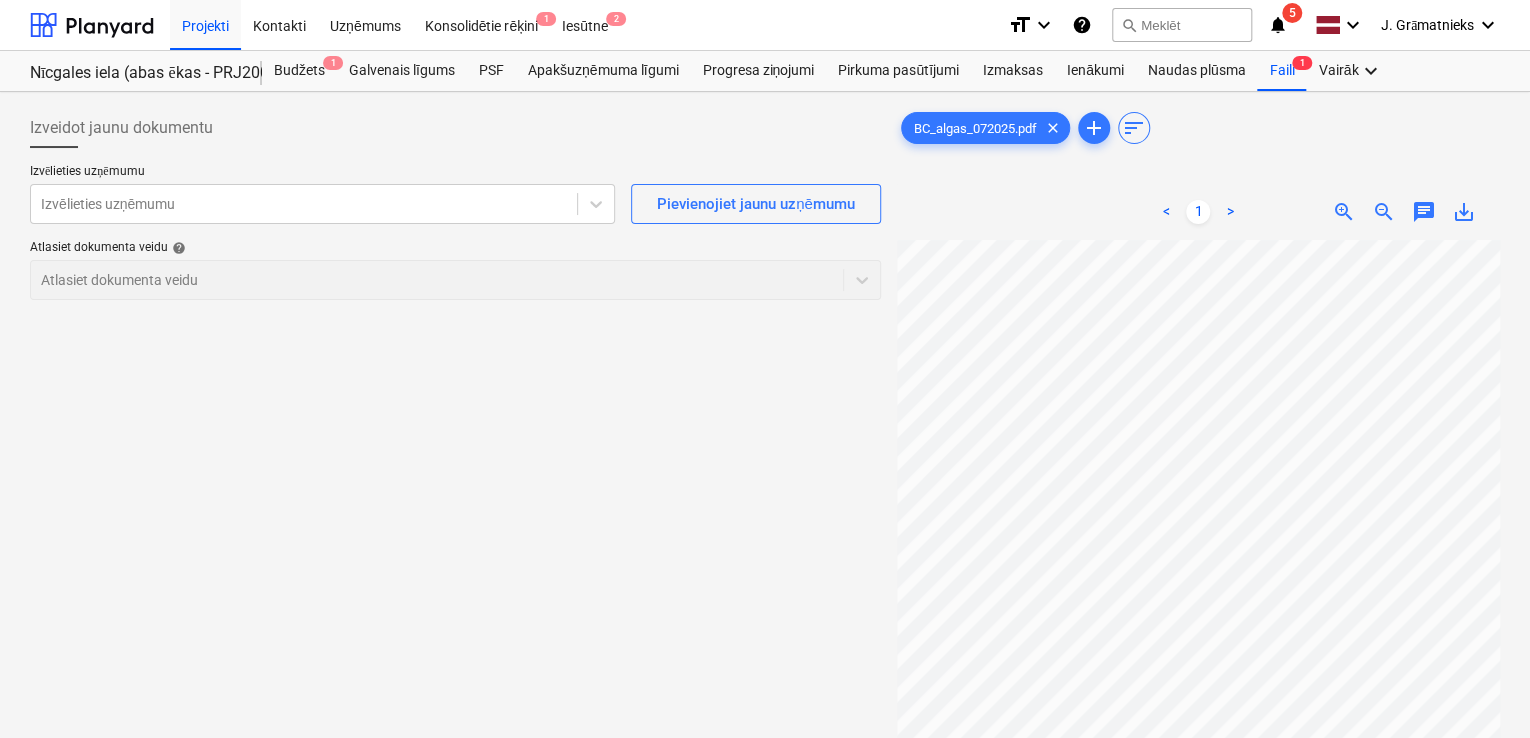 click on "zoom_in" at bounding box center (1344, 212) 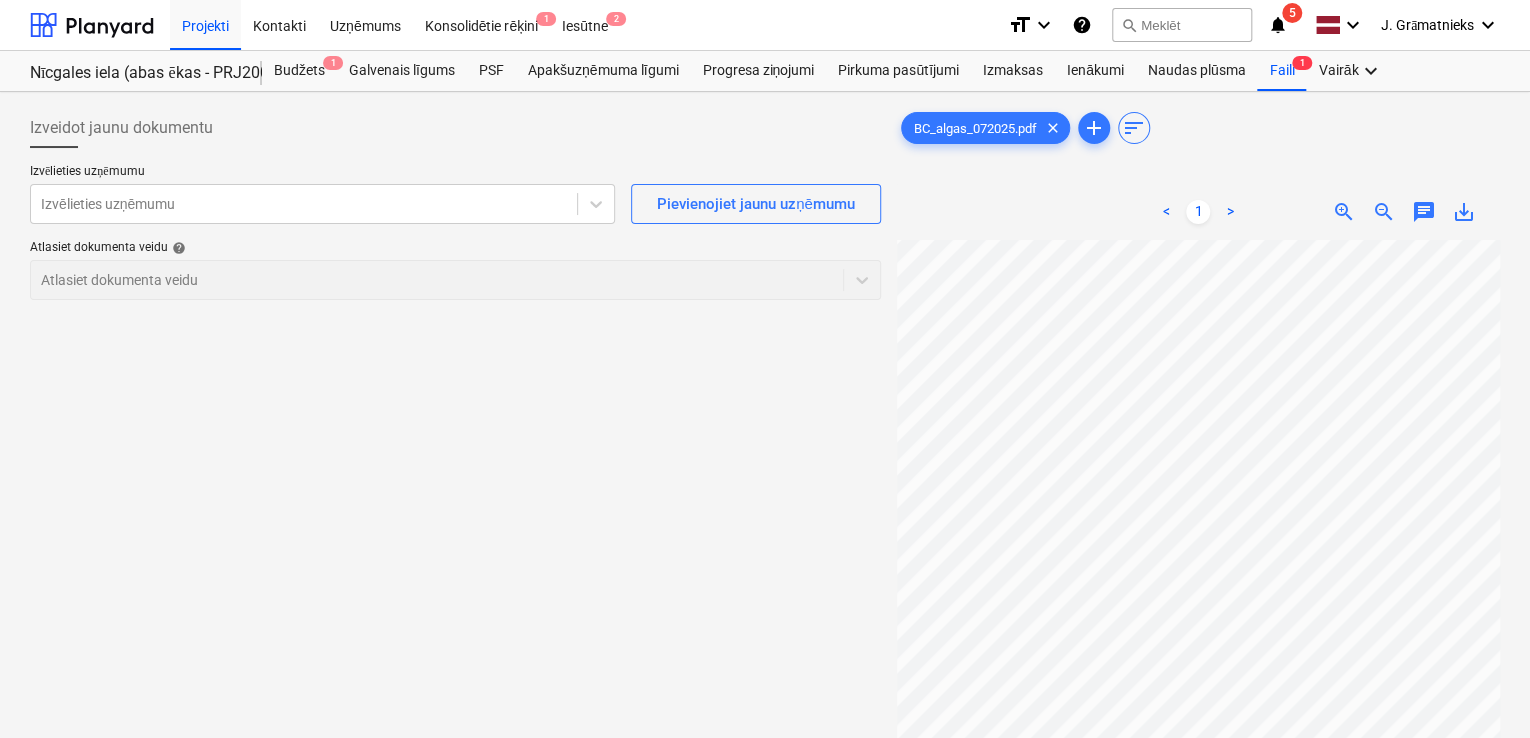 scroll, scrollTop: 86, scrollLeft: 172, axis: both 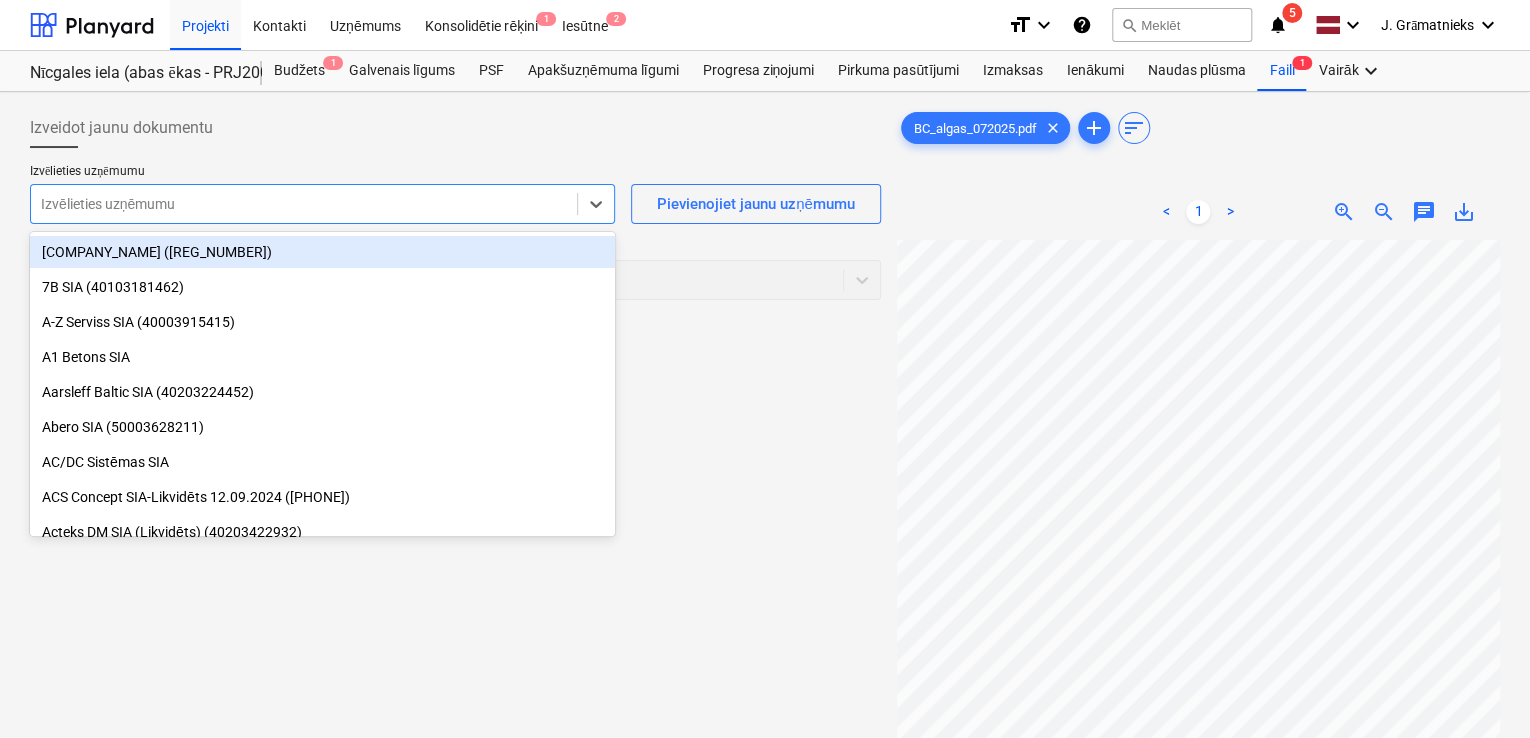click at bounding box center (304, 204) 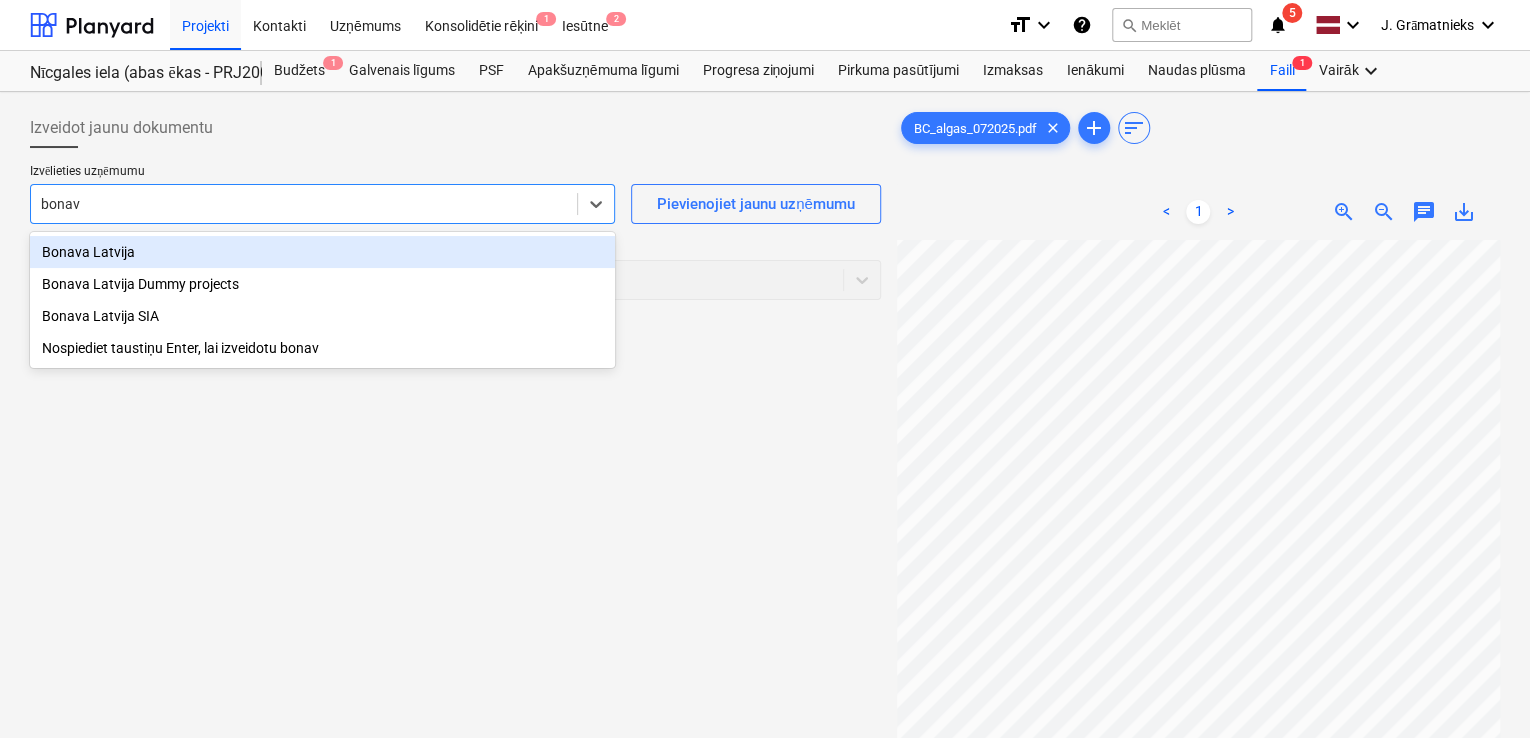 type on "bonava" 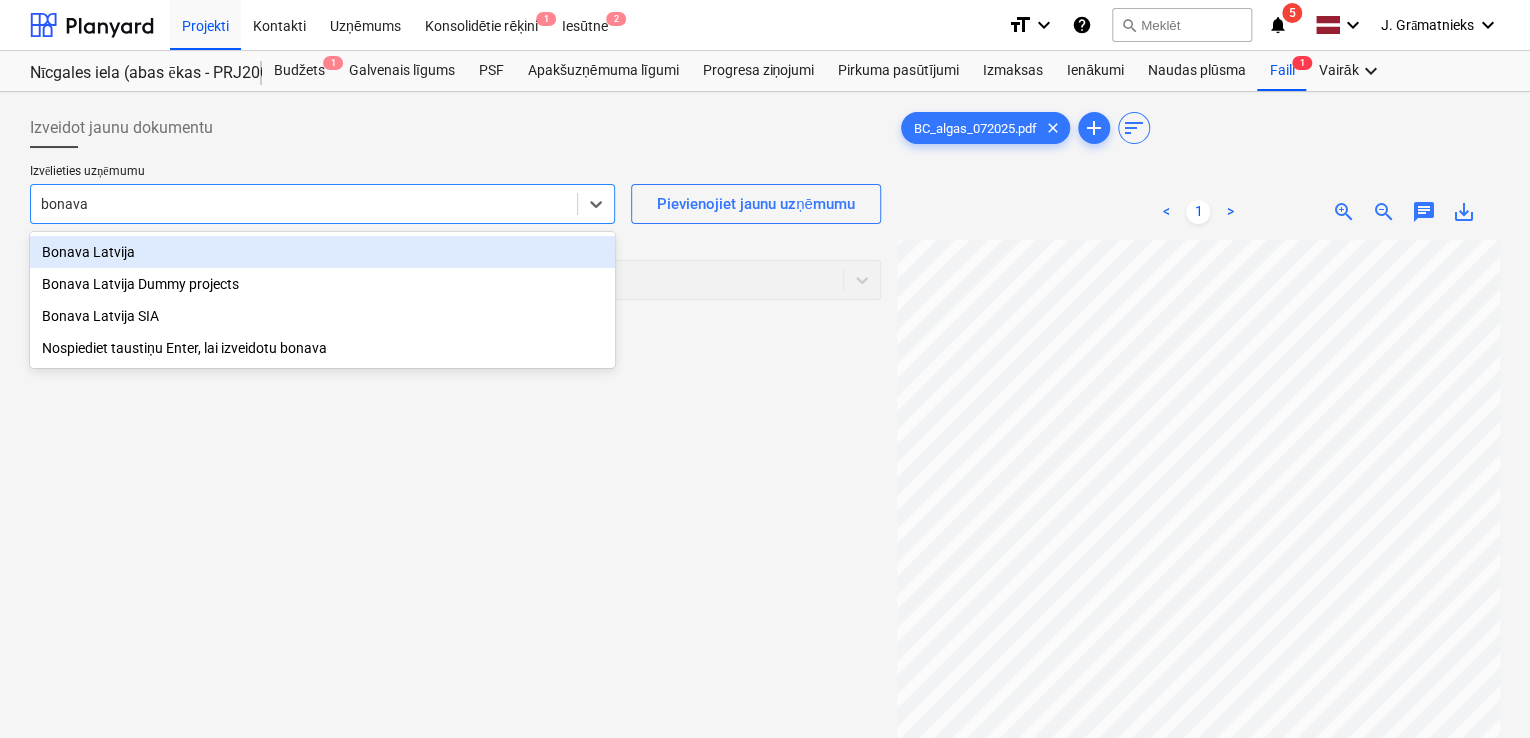 click on "Bonava Latvija" at bounding box center [322, 252] 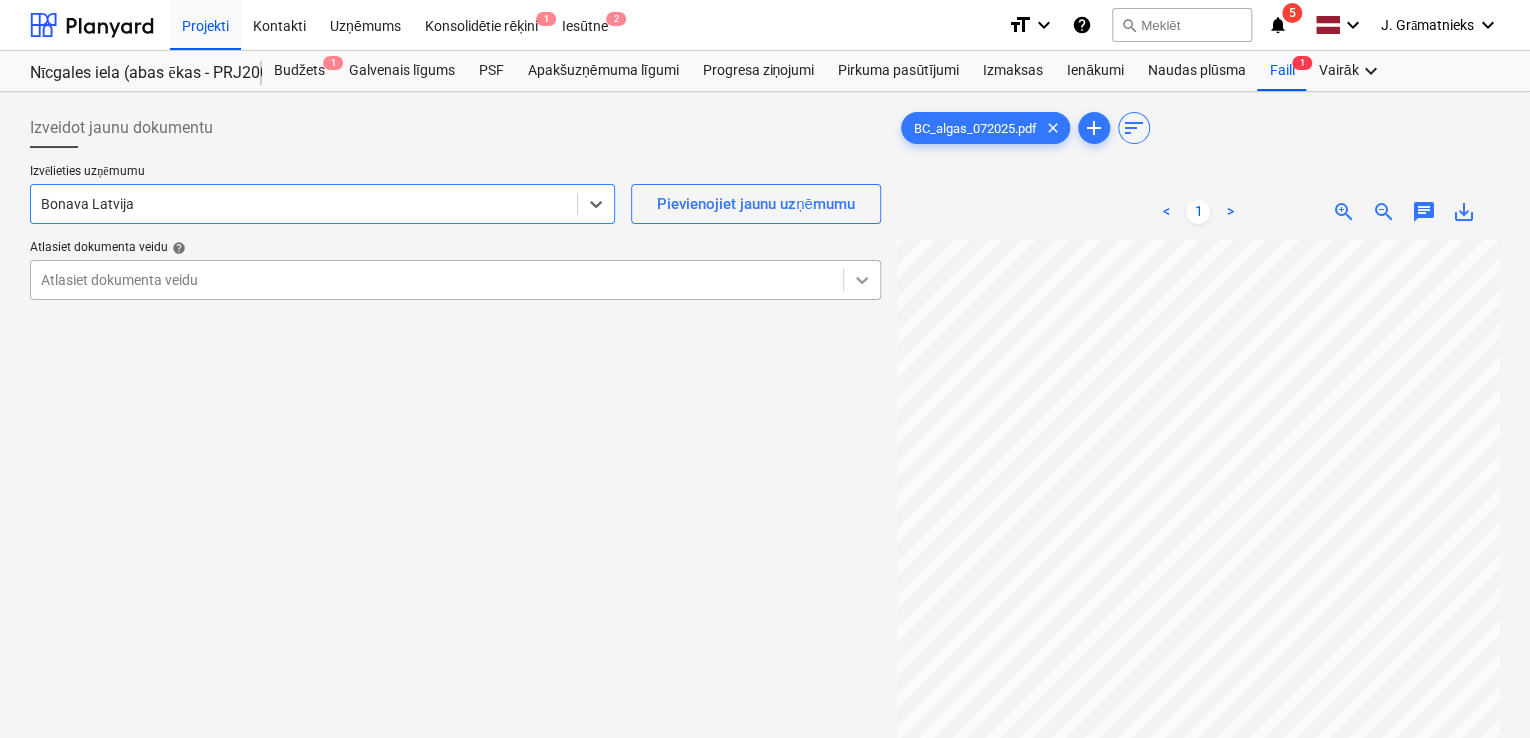 click 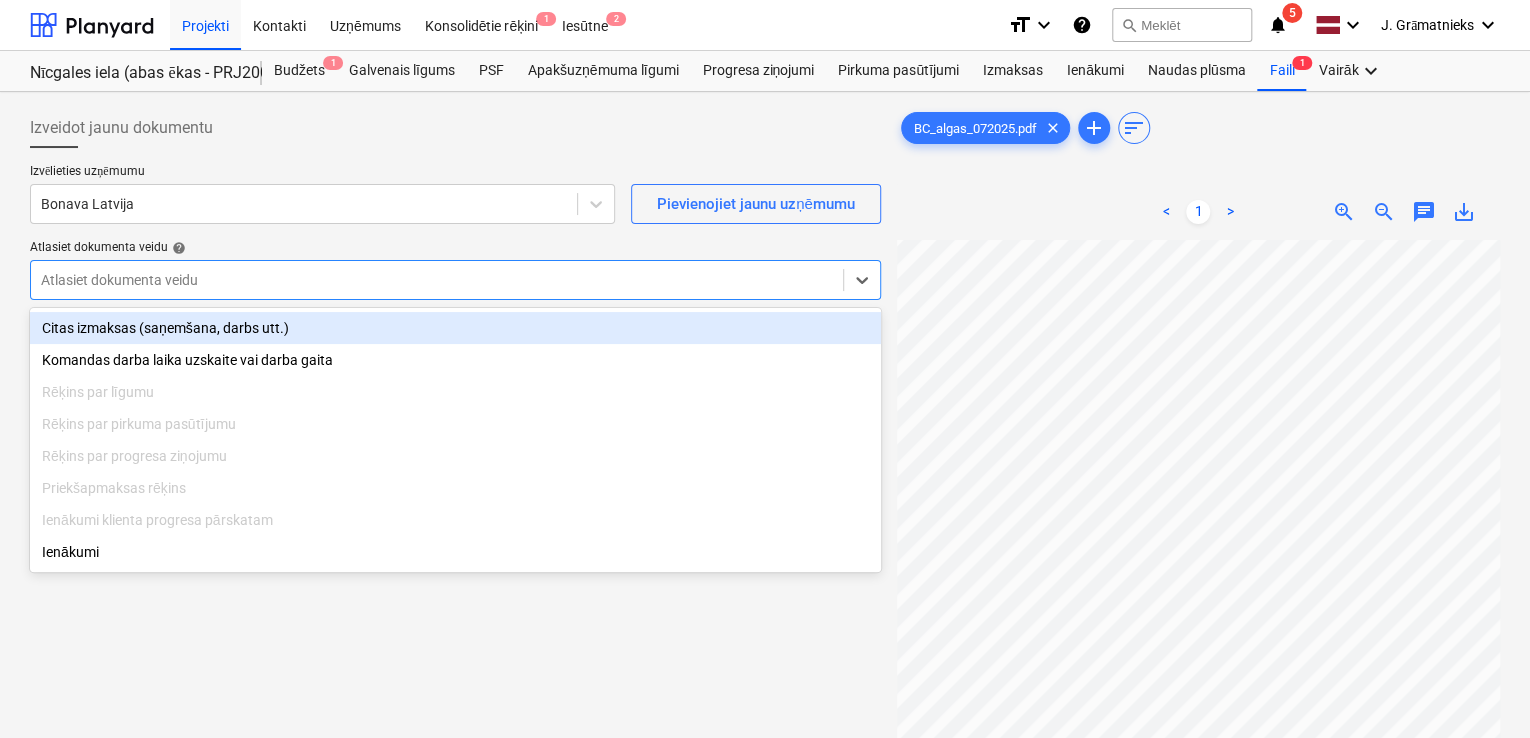click on "Citas izmaksas (saņemšana, darbs utt.)" at bounding box center (455, 328) 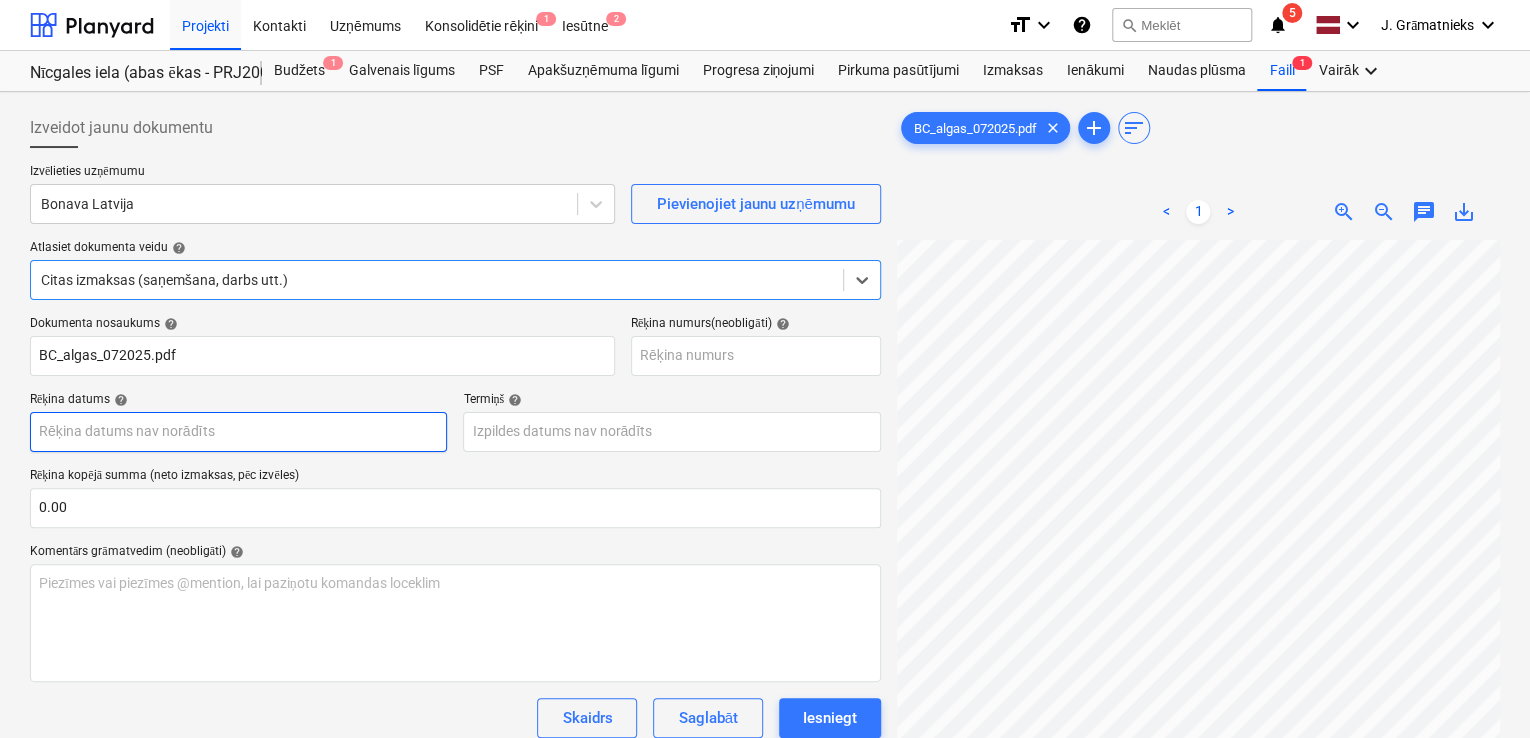 click on "Projekti Kontakti Uzņēmums Konsolidētie rēķini 1 Iesūtne 2 format_size keyboard_arrow_down help search Meklēt notifications 5 keyboard_arrow_down J. Grāmatnieks keyboard_arrow_down Nīcgales iela (abas ēkas - PRJ2002936 un PRJ2002937) 2601965 Budžets 1 Galvenais līgums PSF Apakšuzņēmuma līgumi Progresa ziņojumi Pirkuma pasūtījumi Izmaksas Ienākumi Naudas plūsma Faili 1 Vairāk keyboard_arrow_down Izveidot jaunu dokumentu Izvēlieties uzņēmumu Bonava Latvija   Pievienojiet jaunu uzņēmumu Atlasiet dokumenta veidu help option Citas izmaksas (saņemšana, darbs utt.), selected.   Select is focused ,type to refine list, press Down to open the menu,  Citas izmaksas (saņemšana, darbs utt.) Dokumenta nosaukums help BC_algas_072025.pdf Rēķina numurs  (neobligāti) help Rēķina datums help Press the down arrow key to interact with the calendar and
select a date. Press the question mark key to get the keyboard shortcuts for changing dates. Termiņš help 0.00 help ﻿ Skaidrs 0.00€" at bounding box center [765, 369] 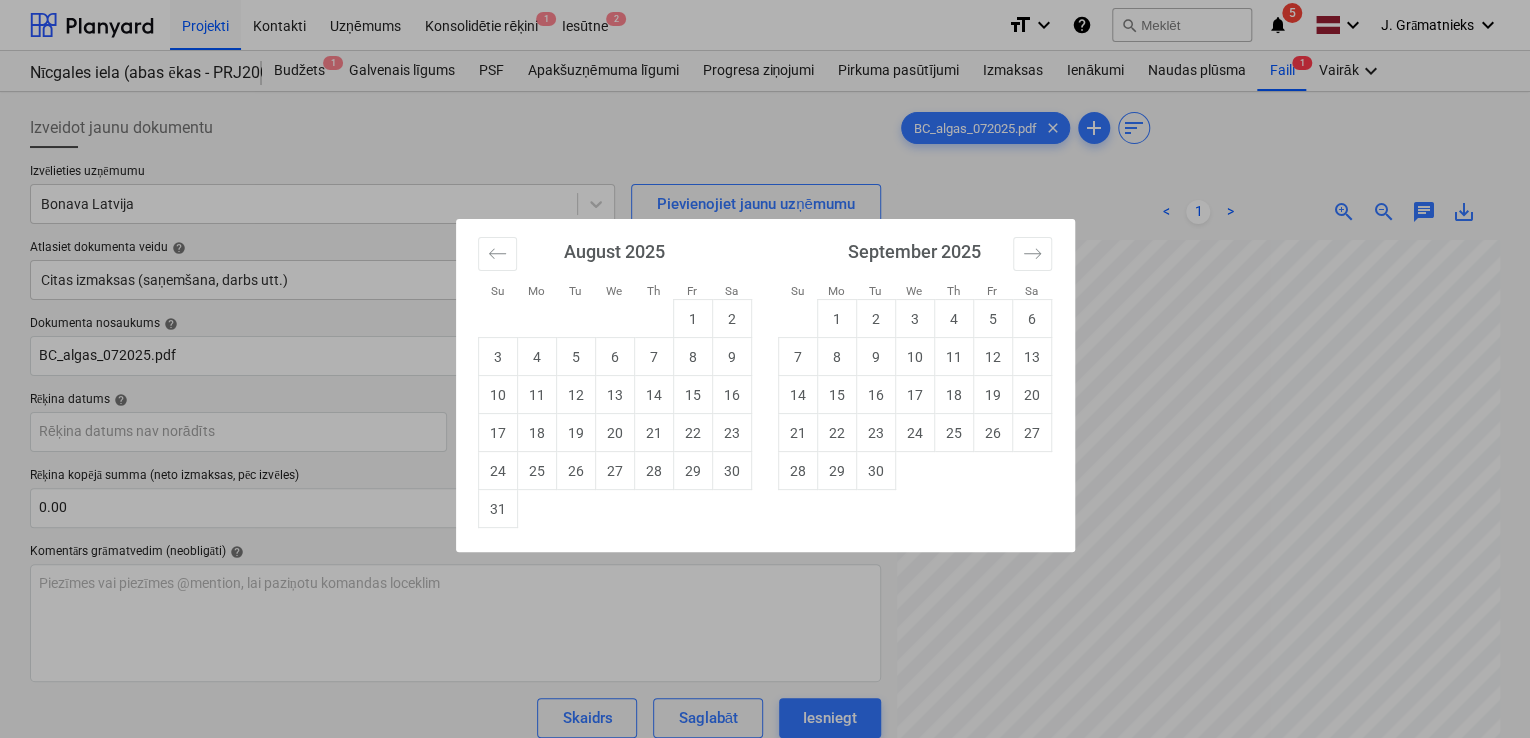 click on "Su Mo Tu We Th Fr Sa Su Mo Tu We Th Fr Sa July 2025 1 2 3 4 5 6 7 8 9 10 11 12 13 14 15 16 17 18 19 20 21 22 23 24 25 26 27 28 29 30 31 August 2025 1 2 3 4 5 6 7 8 9 10 11 12 13 14 15 16 17 18 19 20 21 22 23 24 25 26 27 28 29 30 31 September 2025 1 2 3 4 5 6 7 8 9 10 11 12 13 14 15 16 17 18 19 20 21 22 23 24 25 26 27 28 29 30 October 2025 1 2 3 4 5 6 7 8 9 10 11 12 13 14 15 16 17 18 19 20 21 22 23 24 25 26 27 28 29 30 31" at bounding box center (765, 369) 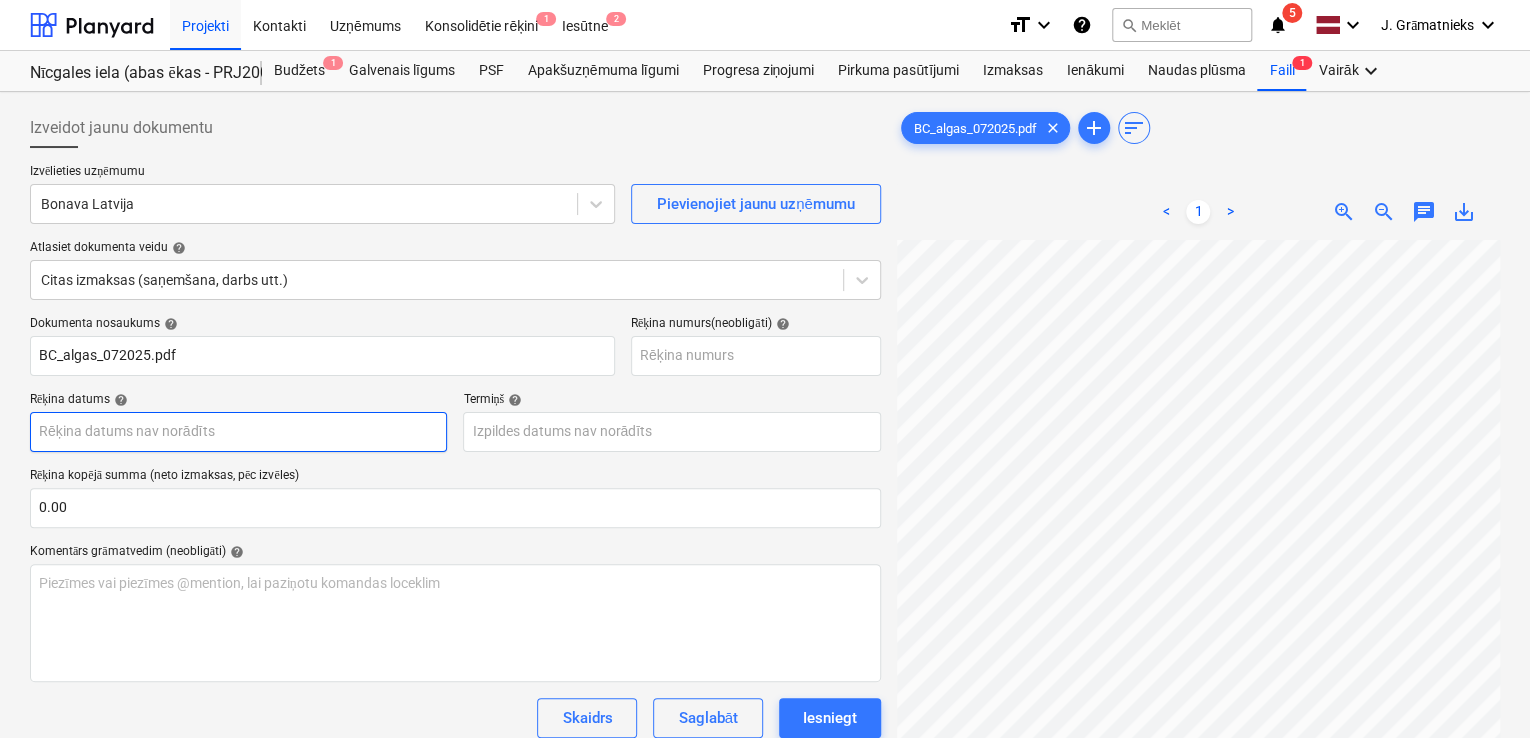 click on "Projekti Kontakti Uzņēmums Konsolidētie rēķini 1 Iesūtne 2 format_size keyboard_arrow_down help search Meklēt notifications 5 keyboard_arrow_down [PERSON_NAME] keyboard_arrow_down [STREET_NAME] (abas ēkas - PRJ2002936 un PRJ2002937) [POSTAL_CODE] Budžets 1 Galvenais līgums PSF Apakšuzņēmuma līgumi Progresa ziņojumi Pirkuma pasūtījumi Izmaksas Ienākumi Naudas plūsma Faili 1 Vairāk keyboard_arrow_down Izveidot jaunu dokumentu Izvēlieties uzņēmumu Bonava Latvija   Pievienojiet jaunu uzņēmumu Atlasiet dokumenta veidu help Citas izmaksas (saņemšana, darbs utt.) Dokumenta nosaukums help BC_algas_072025.pdf Rēķina numurs  (neobligāti) help Rēķina datums help Press the down arrow key to interact with the calendar and
select a date. Press the question mark key to get the keyboard shortcuts for changing dates. Termiņš help Press the down arrow key to interact with the calendar and
select a date. Press the question mark key to get the keyboard shortcuts for changing dates. 0.00 <" at bounding box center [765, 369] 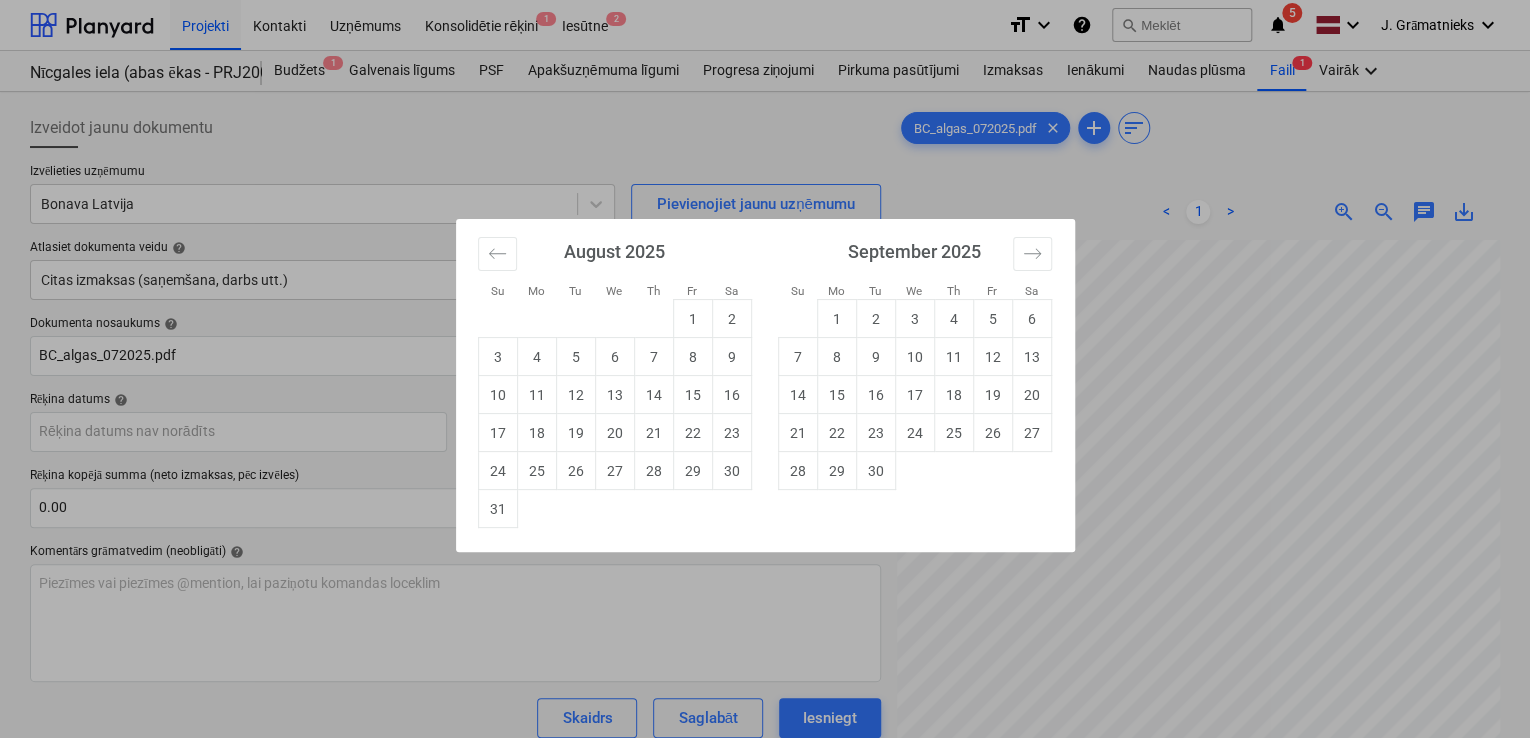 click on "Su Mo Tu We Th Fr Sa Su Mo Tu We Th Fr Sa July 2025 1 2 3 4 5 6 7 8 9 10 11 12 13 14 15 16 17 18 19 20 21 22 23 24 25 26 27 28 29 30 31 August 2025 1 2 3 4 5 6 7 8 9 10 11 12 13 14 15 16 17 18 19 20 21 22 23 24 25 26 27 28 29 30 31 September 2025 1 2 3 4 5 6 7 8 9 10 11 12 13 14 15 16 17 18 19 20 21 22 23 24 25 26 27 28 29 30 October 2025 1 2 3 4 5 6 7 8 9 10 11 12 13 14 15 16 17 18 19 20 21 22 23 24 25 26 27 28 29 30 31" at bounding box center [765, 369] 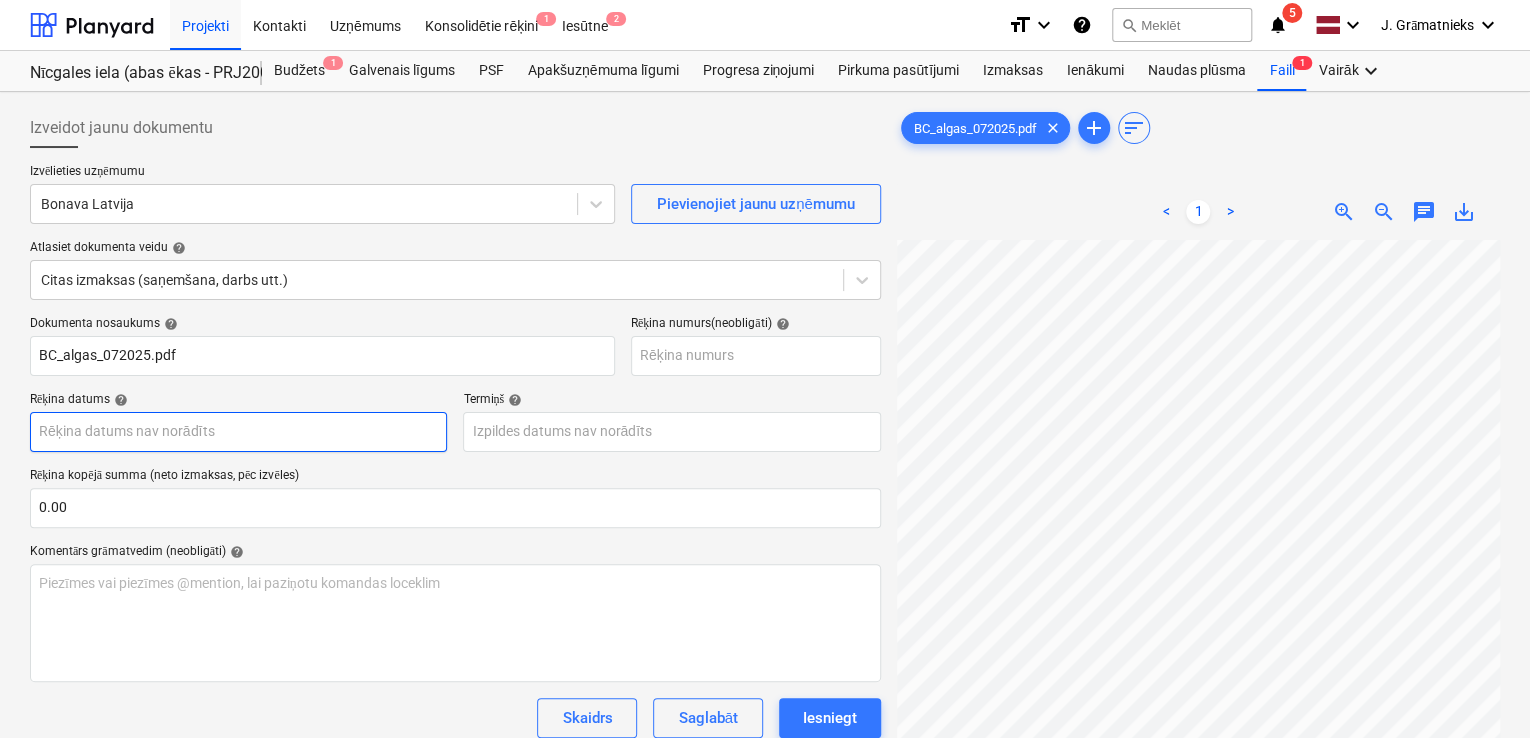 click on "Projekti Kontakti Uzņēmums Konsolidētie rēķini 1 Iesūtne 2 format_size keyboard_arrow_down help search Meklēt notifications 5 keyboard_arrow_down [PERSON_NAME] keyboard_arrow_down [STREET_NAME] (abas ēkas - PRJ2002936 un PRJ2002937) [POSTAL_CODE] Budžets 1 Galvenais līgums PSF Apakšuzņēmuma līgumi Progresa ziņojumi Pirkuma pasūtījumi Izmaksas Ienākumi Naudas plūsma Faili 1 Vairāk keyboard_arrow_down Izveidot jaunu dokumentu Izvēlieties uzņēmumu Bonava Latvija   Pievienojiet jaunu uzņēmumu Atlasiet dokumenta veidu help Citas izmaksas (saņemšana, darbs utt.) Dokumenta nosaukums help BC_algas_072025.pdf Rēķina numurs  (neobligāti) help Rēķina datums help Press the down arrow key to interact with the calendar and
select a date. Press the question mark key to get the keyboard shortcuts for changing dates. Termiņš help Press the down arrow key to interact with the calendar and
select a date. Press the question mark key to get the keyboard shortcuts for changing dates. 0.00 <" at bounding box center (765, 369) 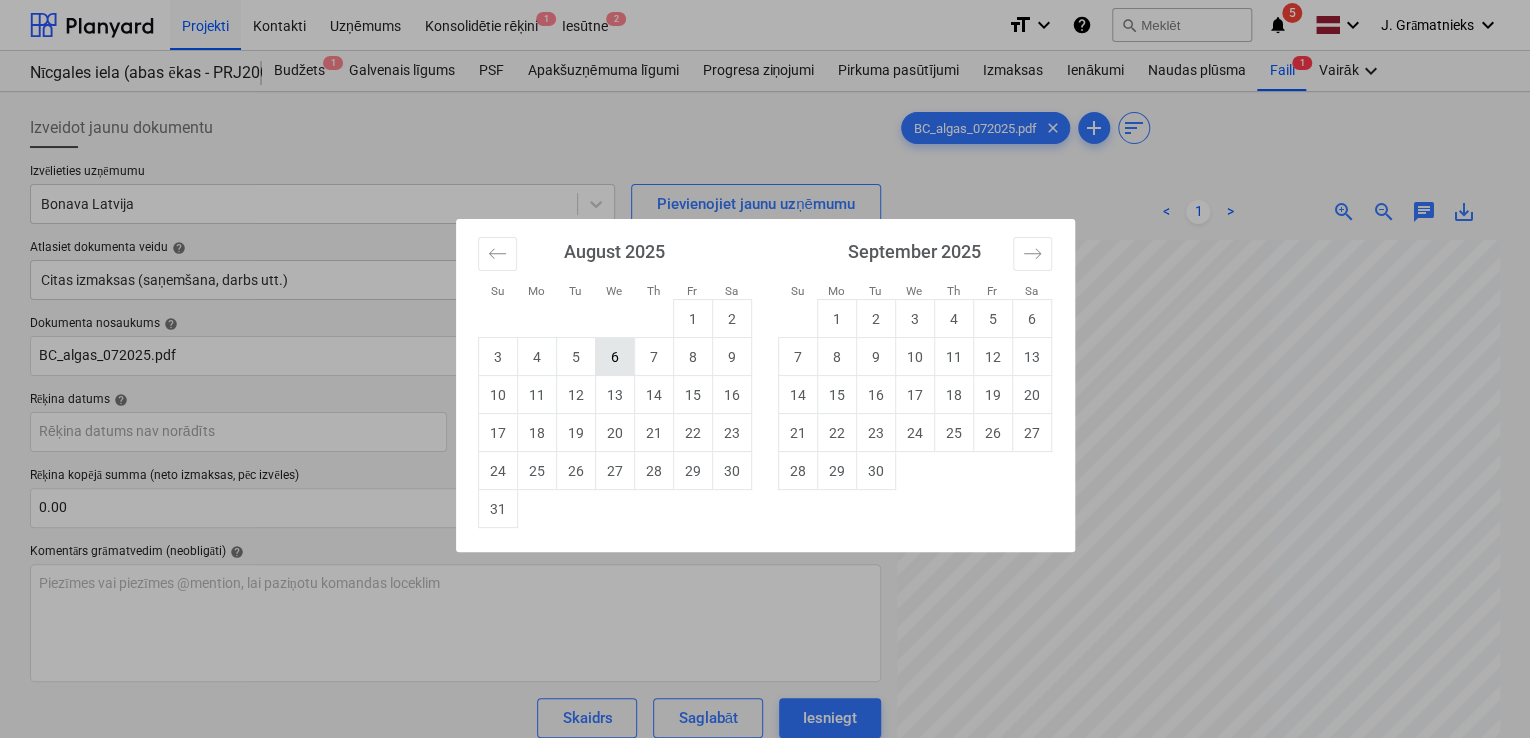 click on "6" at bounding box center [614, 357] 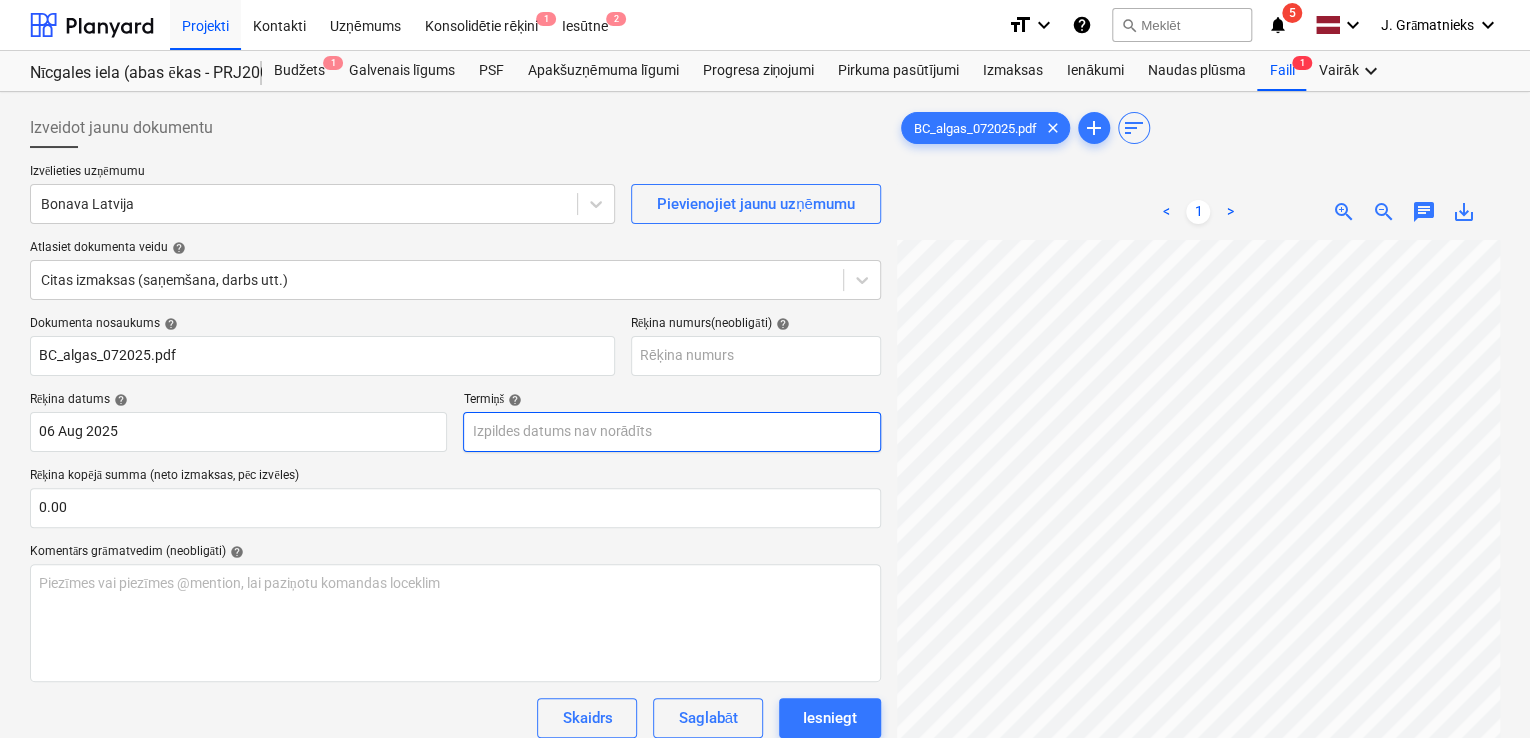 click on "Projekti Kontakti Uzņēmums Konsolidētie rēķini 1 Iesūtne 2 format_size keyboard_arrow_down help search Meklēt notifications 5 keyboard_arrow_down J. Grāmatnieks keyboard_arrow_down Nīcgales iela (abas ēkas - PRJ2002936 un PRJ2002937) 2601965 Budžets 1 Galvenais līgums PSF Apakšuzņēmuma līgumi Progresa ziņojumi Pirkuma pasūtījumi Izmaksas Ienākumi Naudas plūsma Faili 1 Vairāk keyboard_arrow_down Izveidot jaunu dokumentu Izvēlieties uzņēmumu Bonava Latvija   Pievienojiet jaunu uzņēmumu Atlasiet dokumenta veidu help Citas izmaksas (saņemšana, darbs utt.) Dokumenta nosaukums help BC_algas_072025.pdf Rēķina numurs  (neobligāti) help Rēķina datums help 06 Aug 2025 06.08.2025 Press the down arrow key to interact with the calendar and
select a date. Press the question mark key to get the keyboard shortcuts for changing dates. Termiņš help Rēķina kopējā summa (neto izmaksas, pēc izvēles) 0.00 Komentārs grāmatvedim (neobligāti) help ﻿ Skaidrs Saglabāt Iesniegt add" at bounding box center (765, 369) 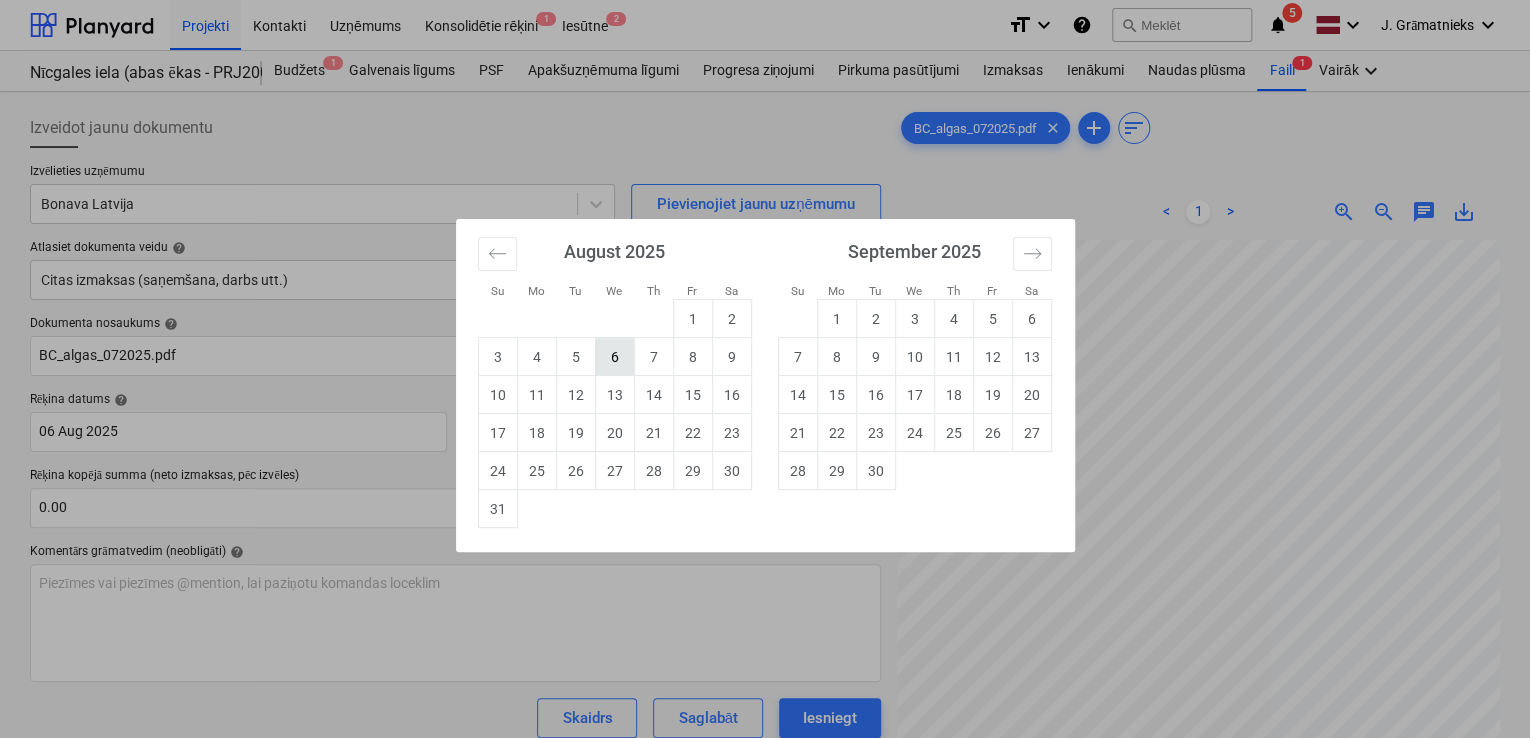 click on "6" at bounding box center (614, 357) 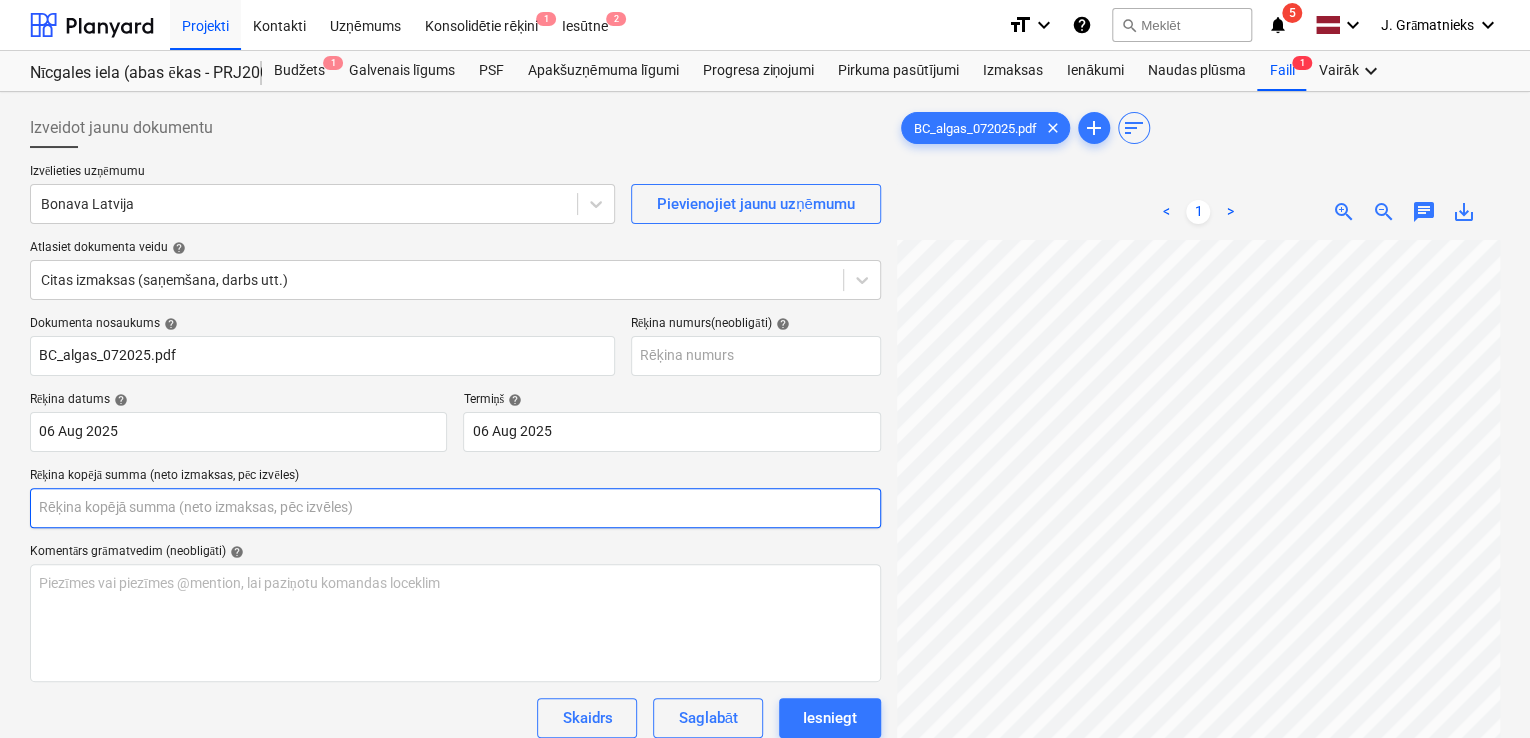 click at bounding box center [455, 508] 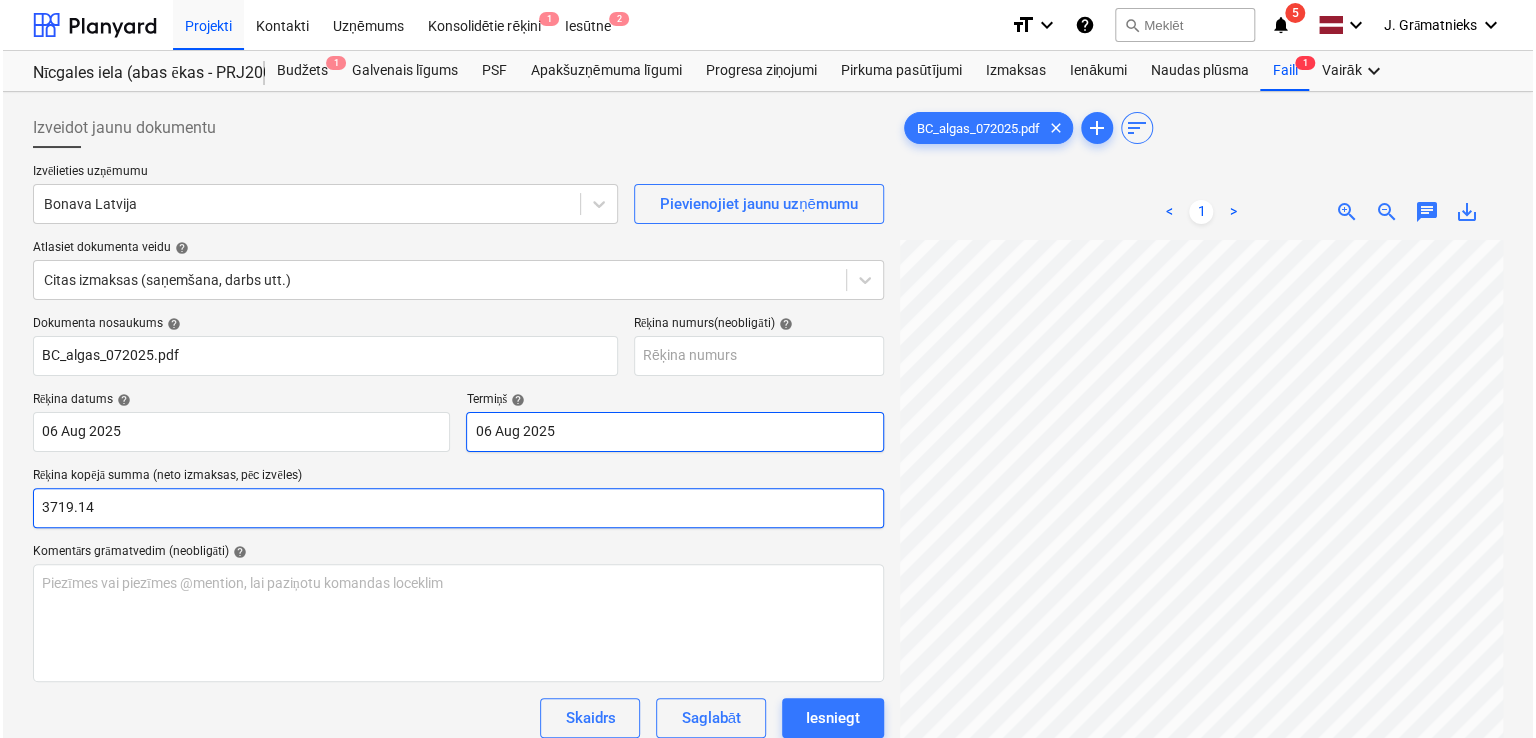 scroll, scrollTop: 200, scrollLeft: 0, axis: vertical 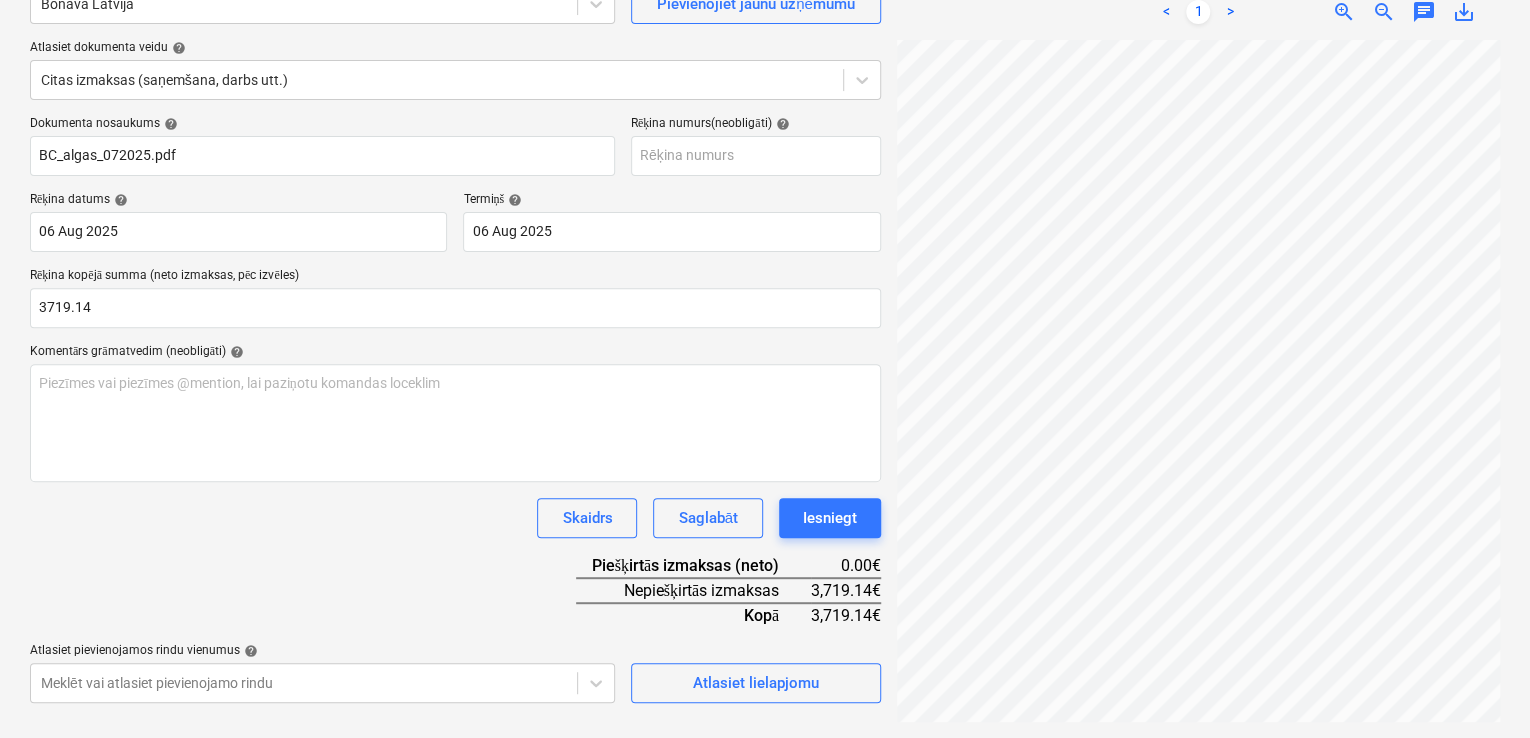 type on "3,719.14" 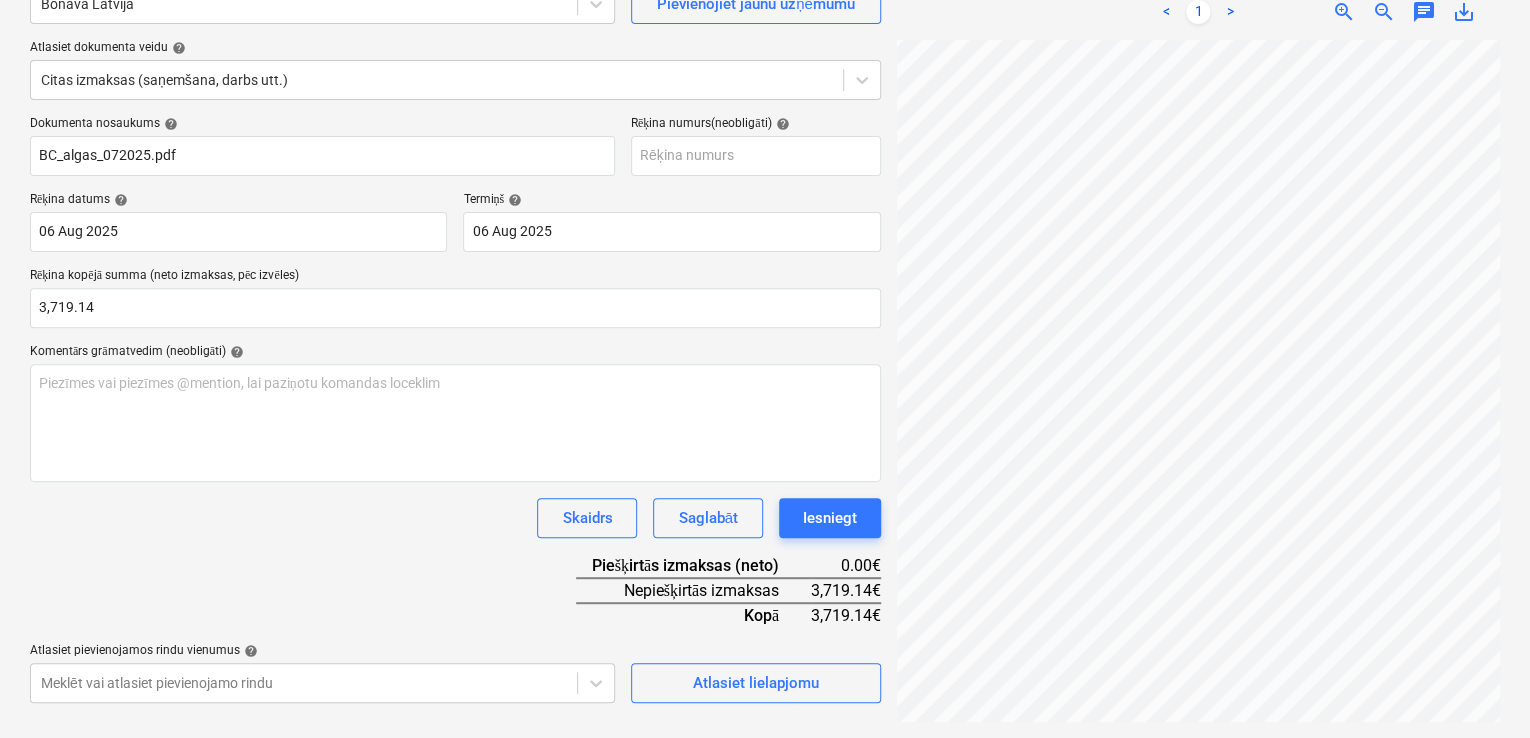 click on "Dokumenta nosaukums help BC_algas_072025.pdf Rēķina numurs  (neobligāti) help Rēķina datums help 06 Aug 2025 06.08.2025 Press the down arrow key to interact with the calendar and
select a date. Press the question mark key to get the keyboard shortcuts for changing dates. Termiņš help 06 Aug 2025 06.08.2025 Press the down arrow key to interact with the calendar and
select a date. Press the question mark key to get the keyboard shortcuts for changing dates. Rēķina kopējā summa (neto izmaksas, pēc izvēles) 3,719.14 Komentārs grāmatvedim (neobligāti) help Piezīmes vai piezīmes @mention, lai paziņotu komandas loceklim ﻿ Skaidrs Saglabāt Iesniegt Piešķirtās izmaksas (neto) 0.00€ Nepiešķirtās izmaksas 3,719.14€ Kopā 3,719.14€ Atlasiet pievienojamos rindu vienumus help Meklēt vai atlasiet pievienojamo rindu Atlasiet lielapjomu" at bounding box center (455, 409) 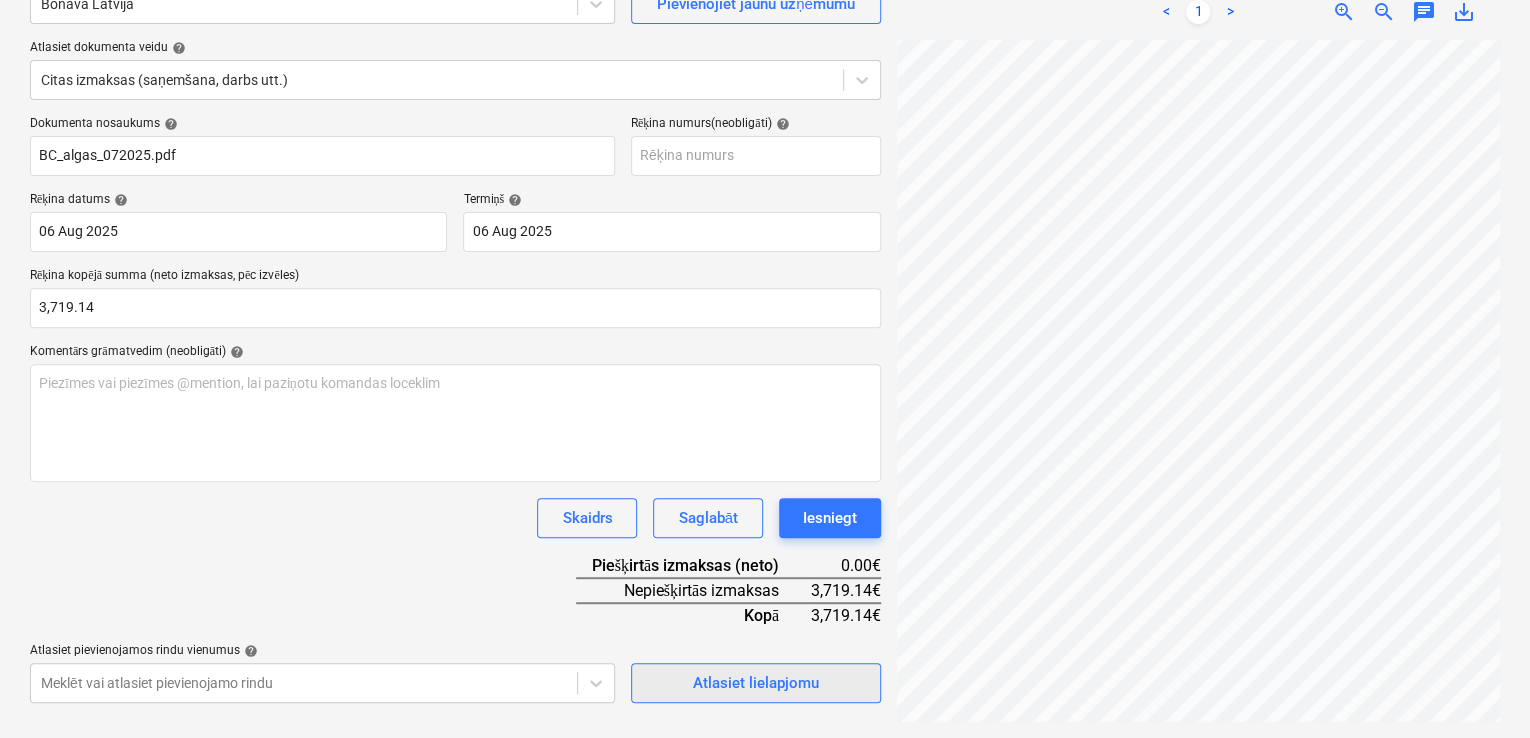 click on "Atlasiet lielapjomu" at bounding box center (756, 683) 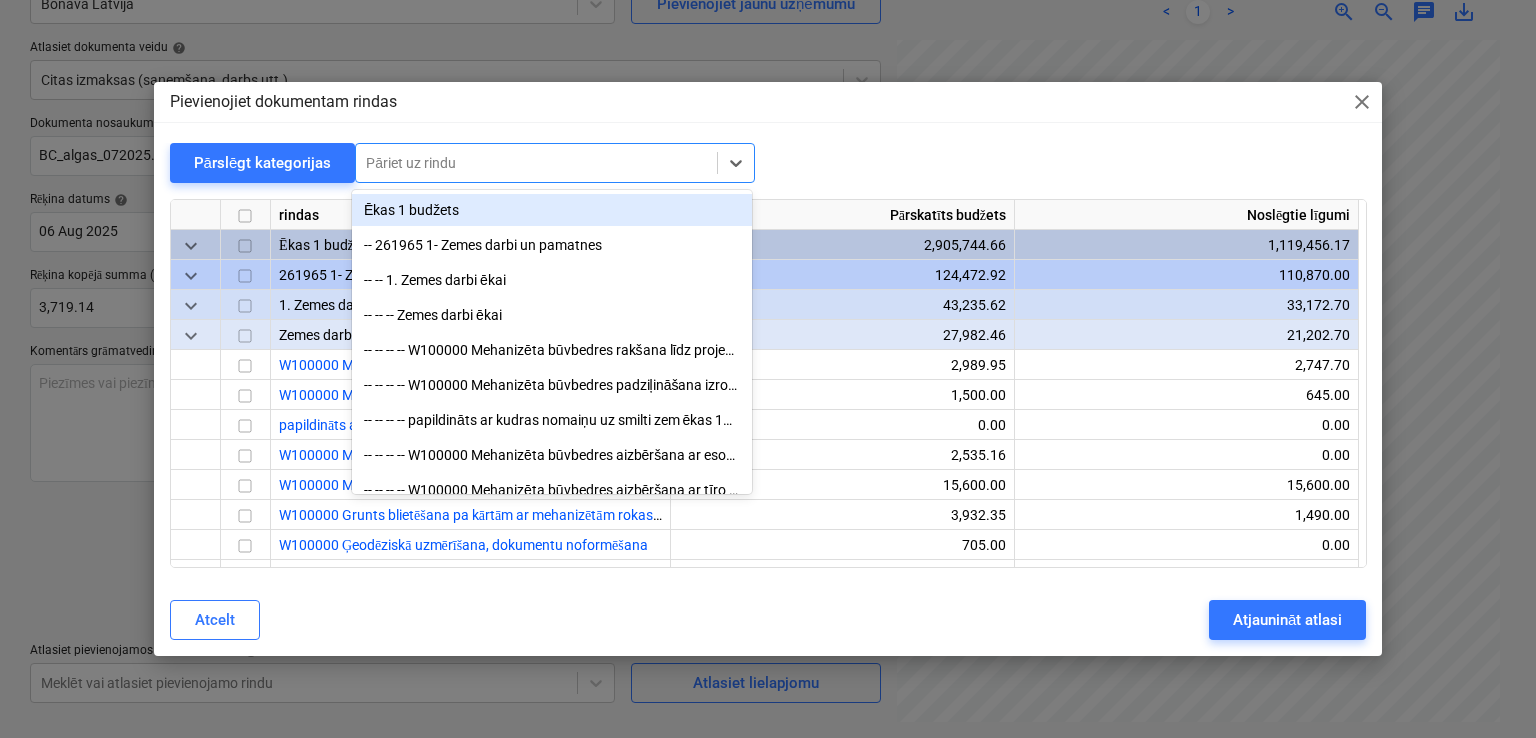 click on "Pāriet uz rindu" at bounding box center [555, 163] 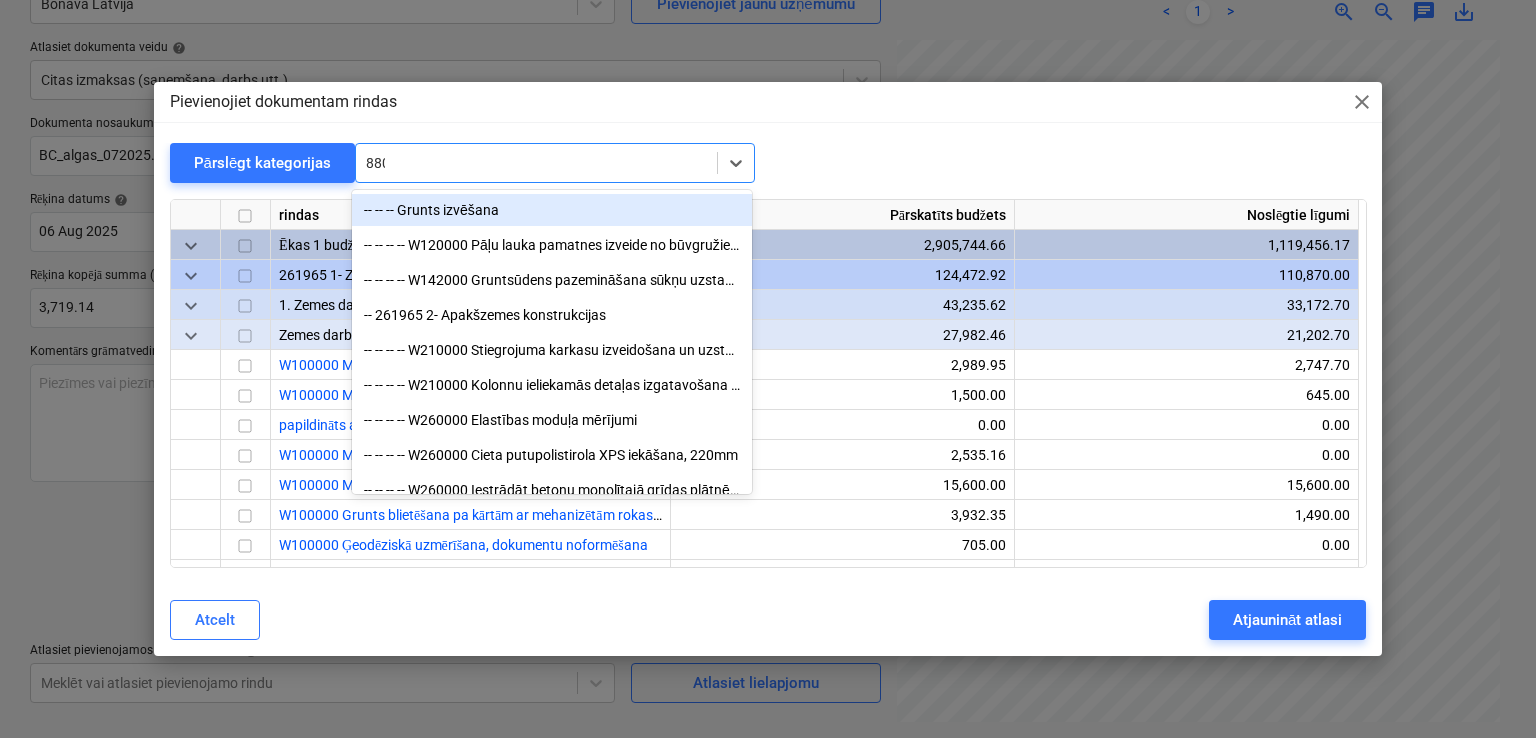 type on "8800" 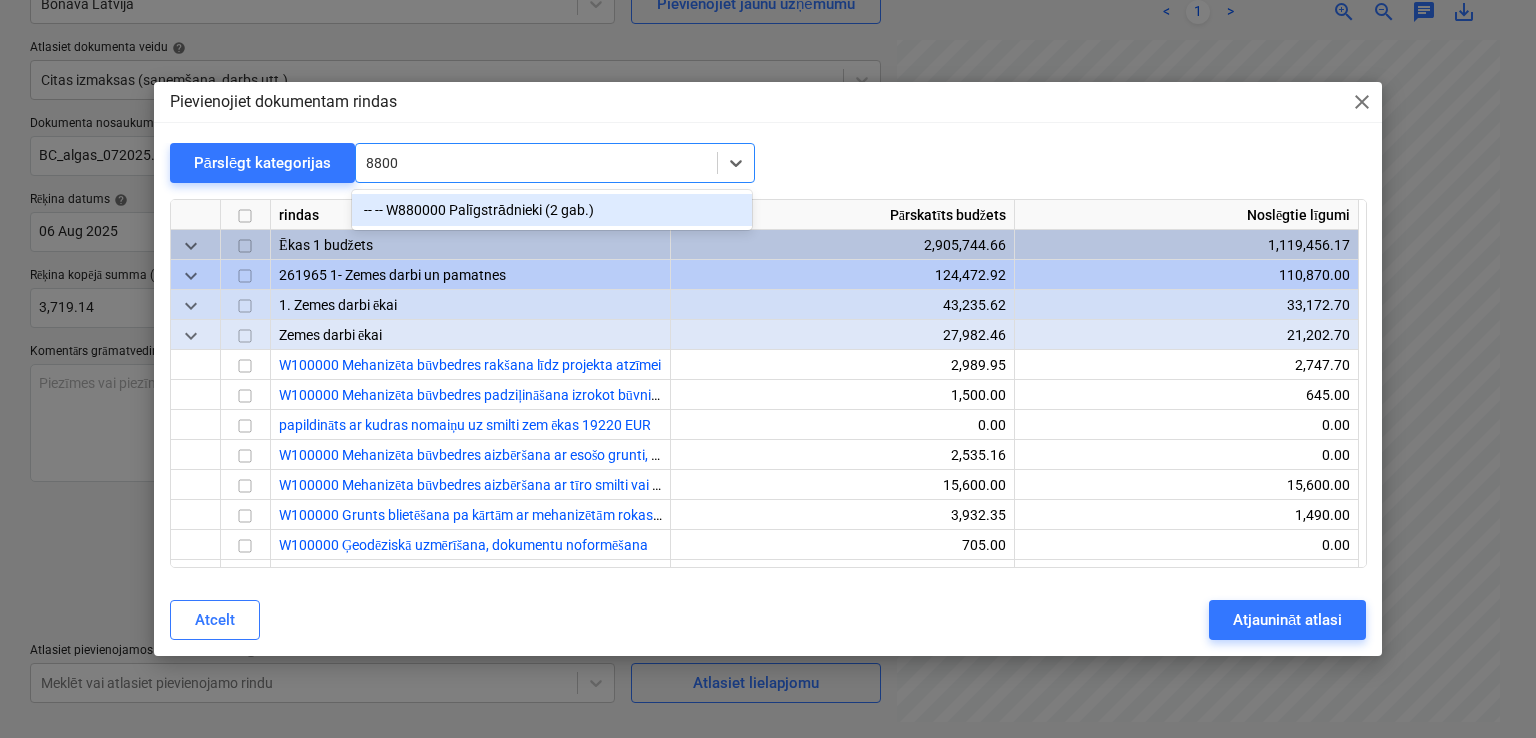 click on "-- --  W880000 Palīgstrādnieki (2 gab.)" at bounding box center [552, 210] 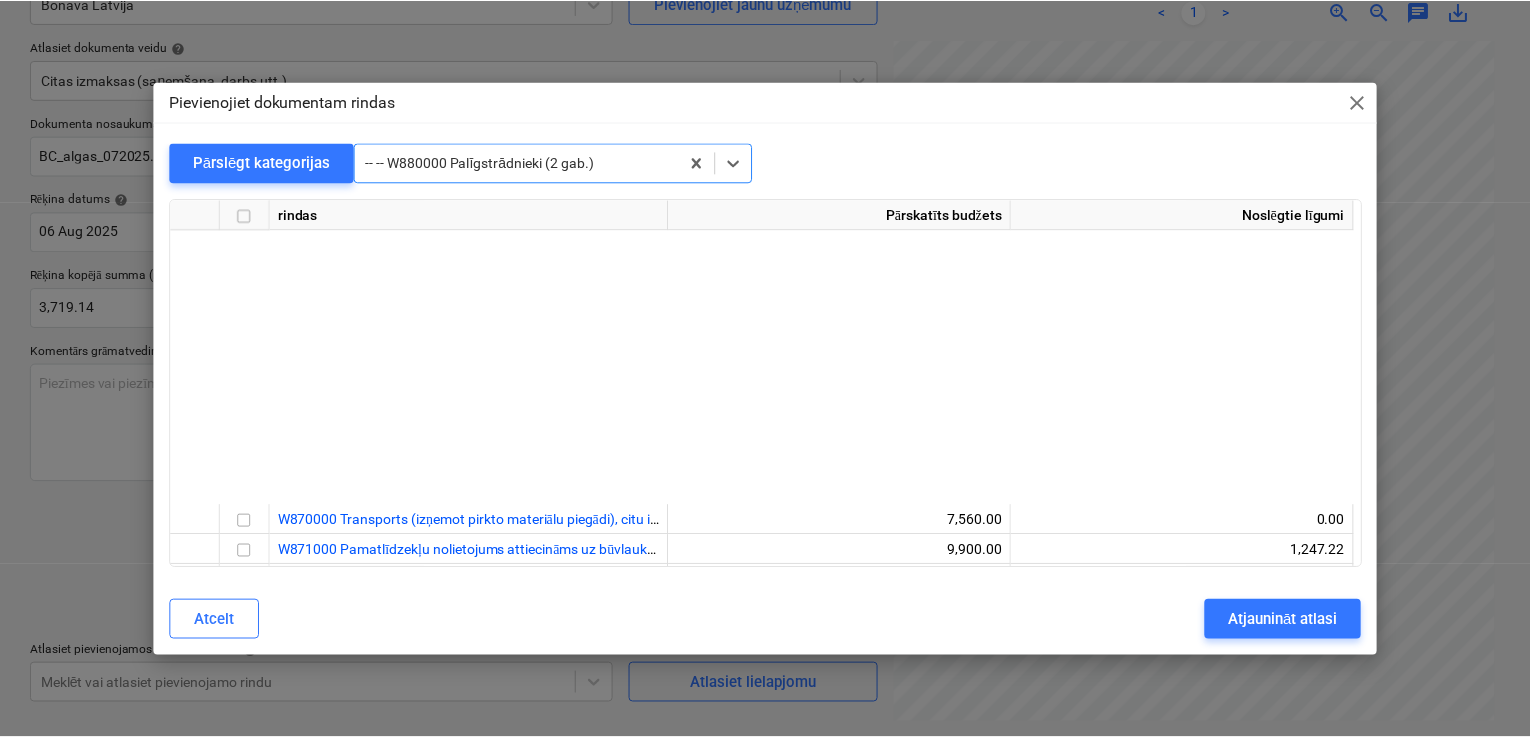 scroll, scrollTop: 38700, scrollLeft: 0, axis: vertical 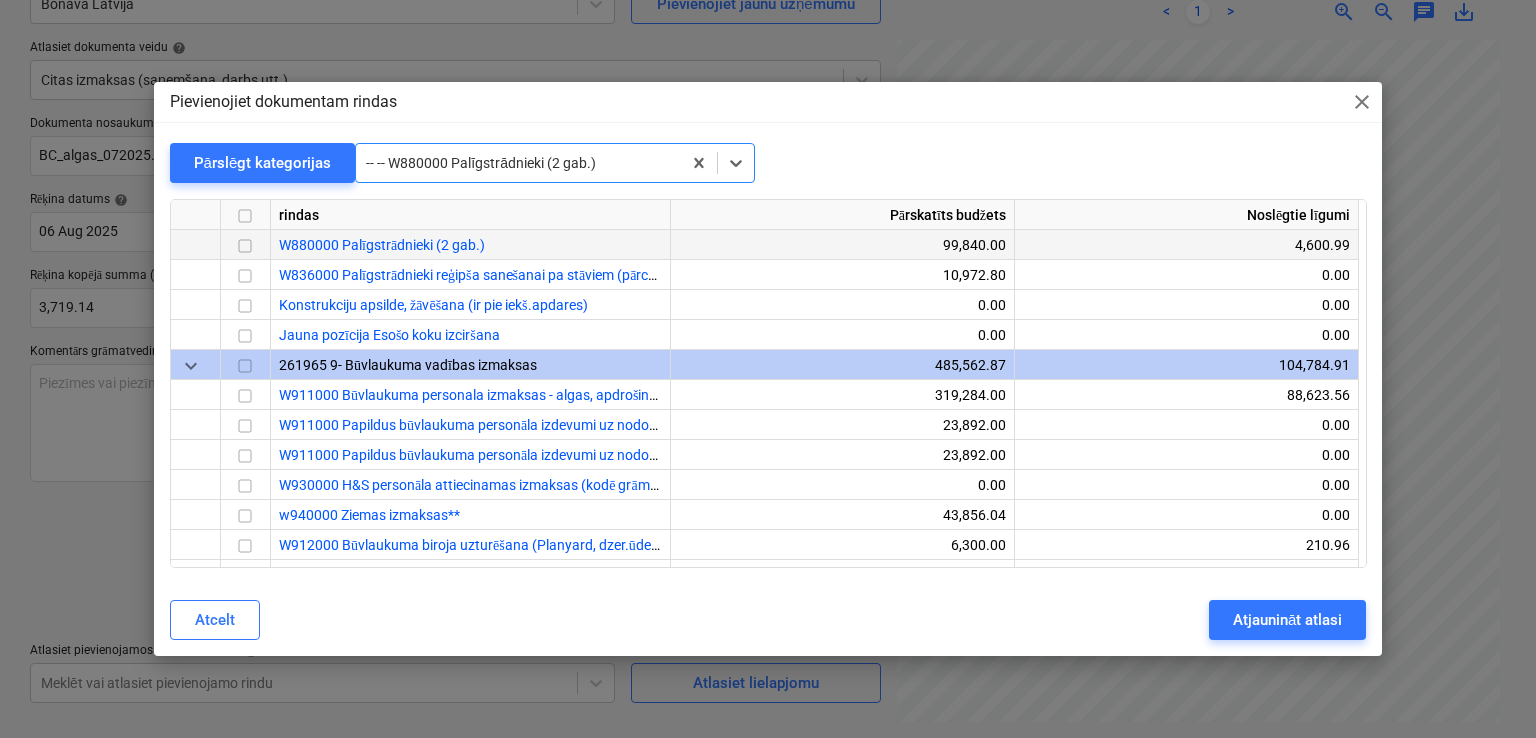 click at bounding box center (245, 247) 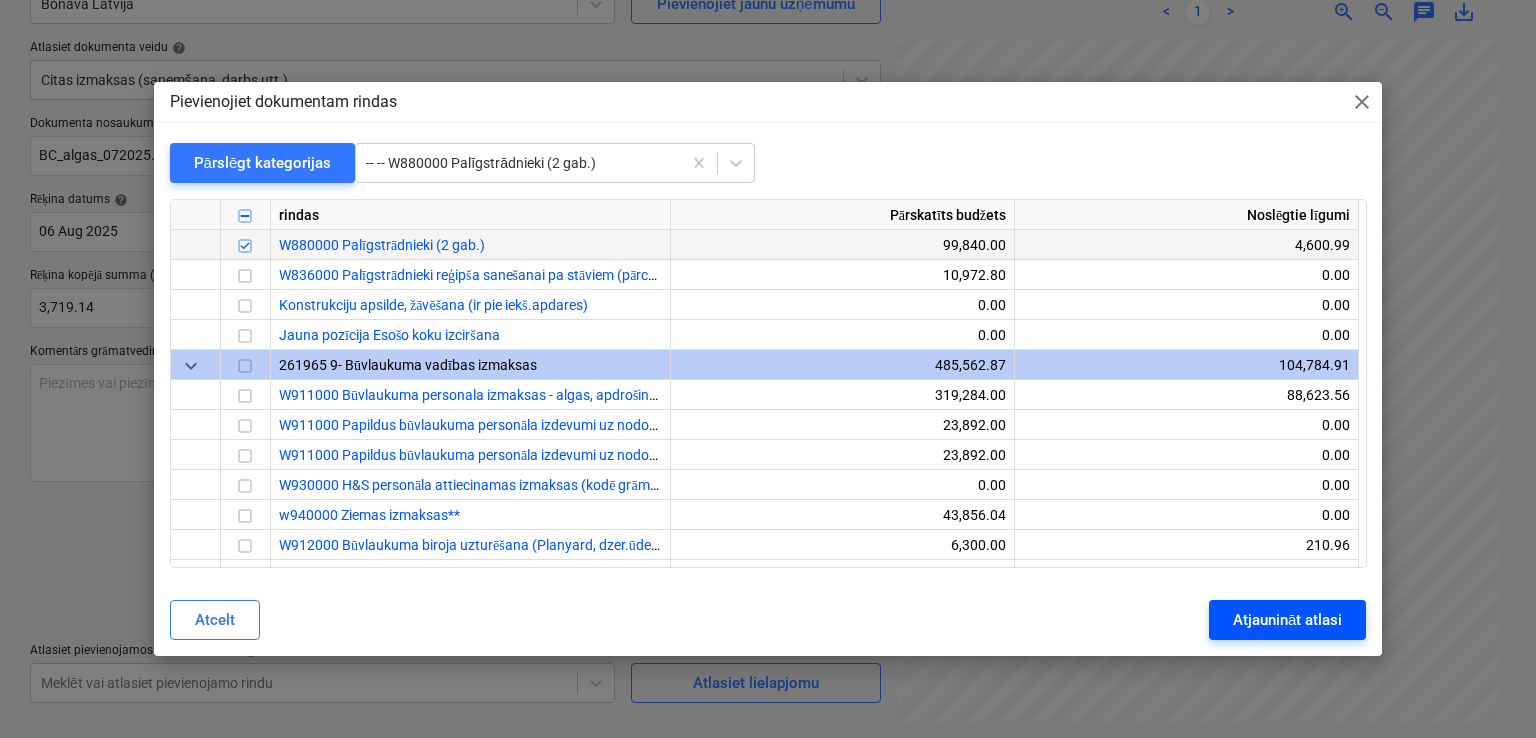 click on "Atjaunināt atlasi" at bounding box center [1287, 620] 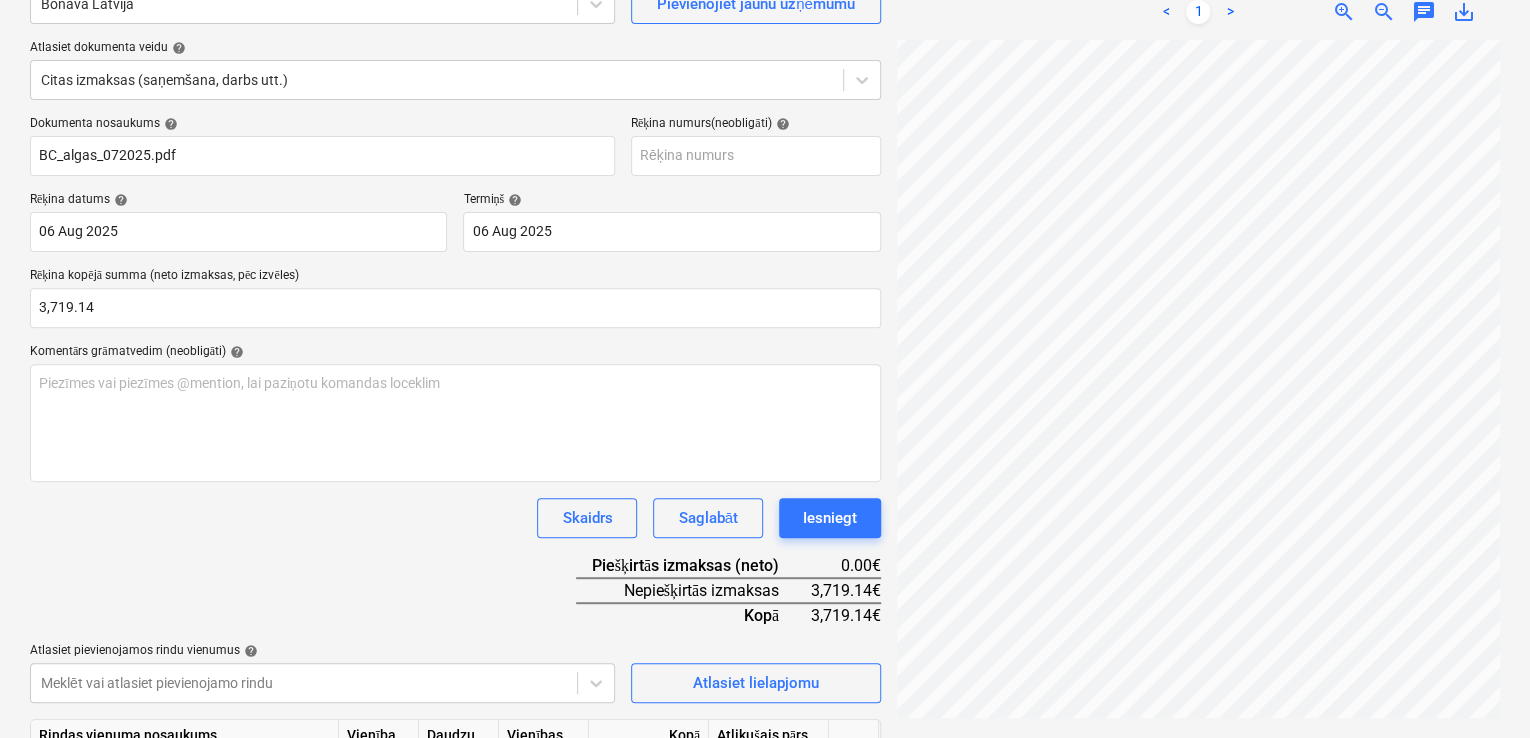 scroll, scrollTop: 225, scrollLeft: 172, axis: both 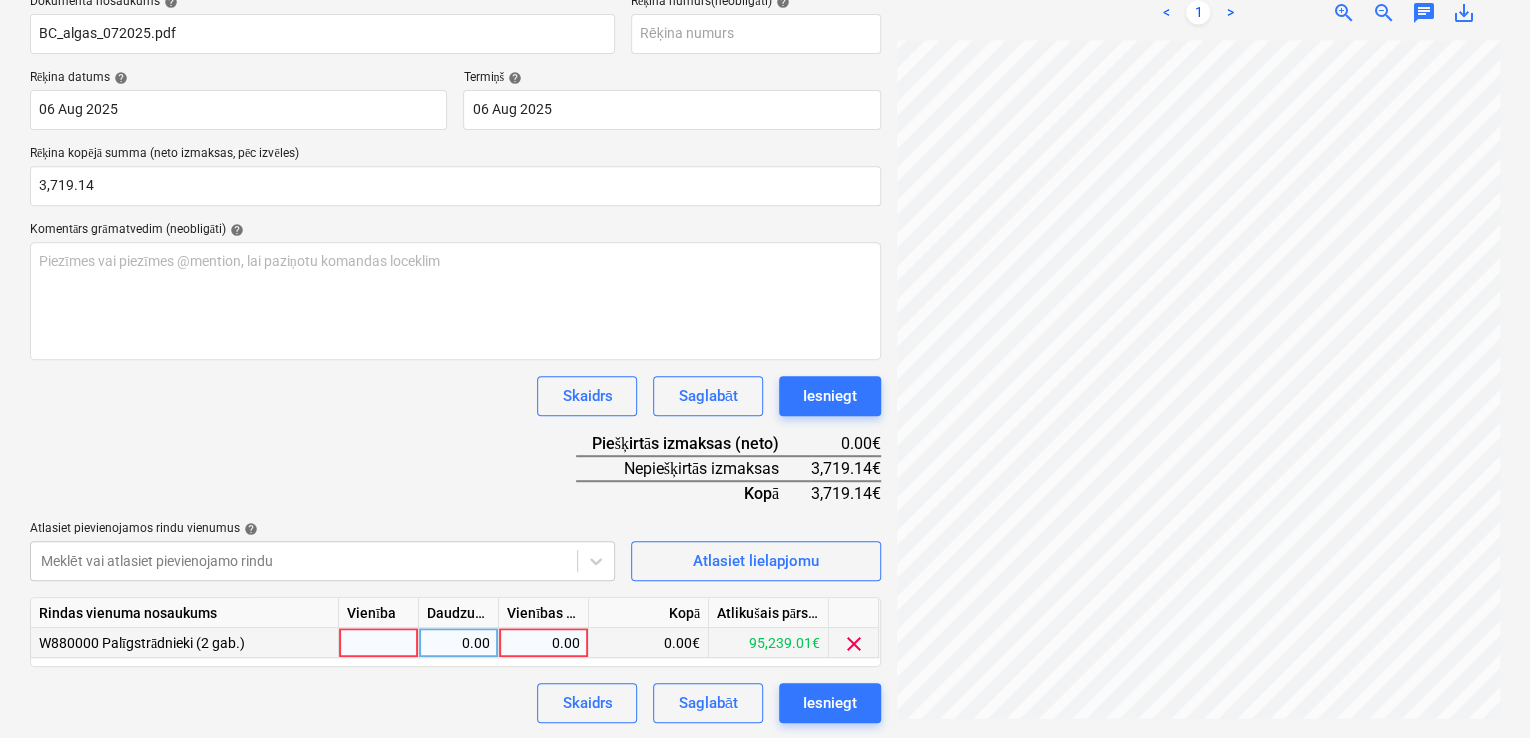 click on "0.00" at bounding box center (543, 643) 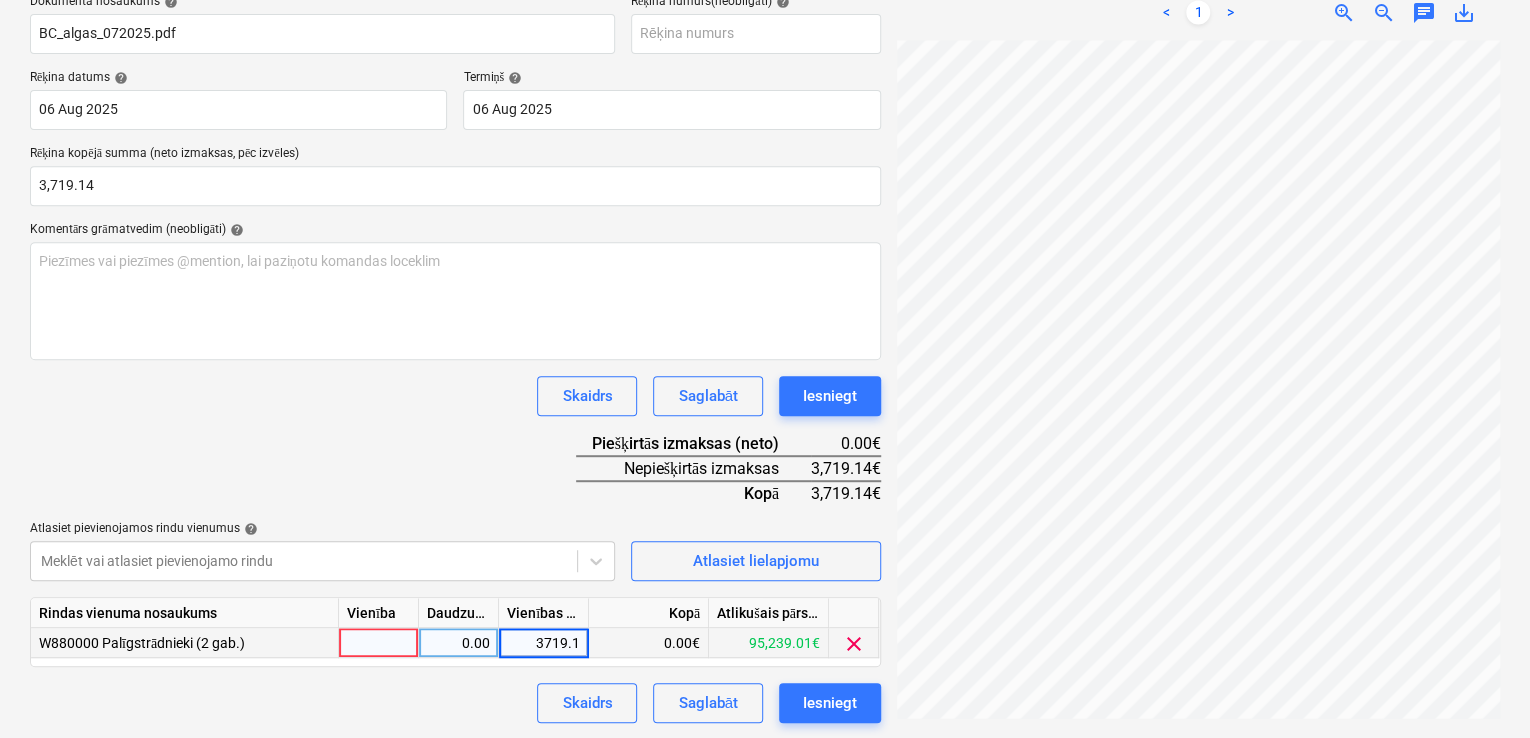type on "3719.14" 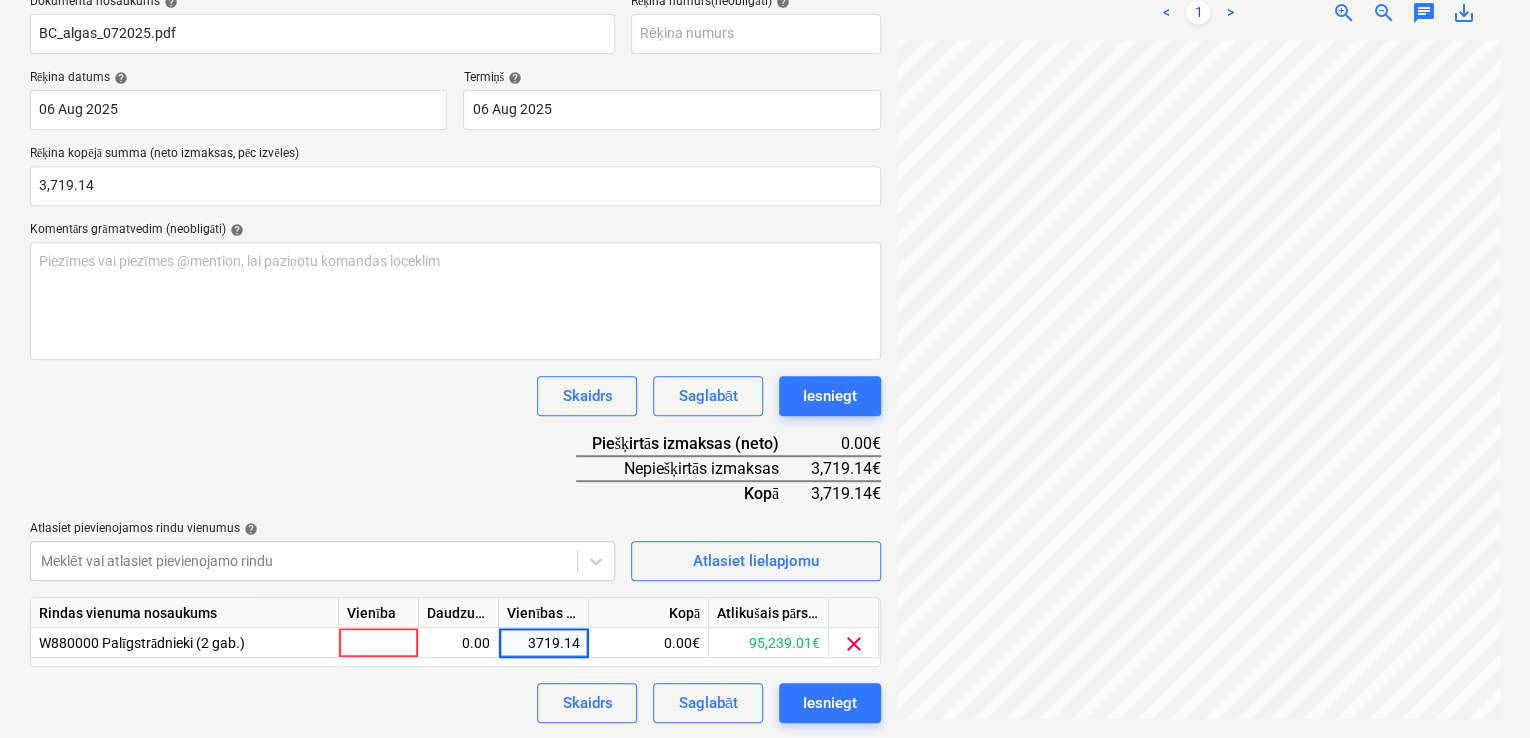 click on "Dokumenta nosaukums help BC_algas_072025.pdf Rēķina numurs  (neobligāti) help Rēķina datums help 06 Aug 2025 06.08.2025 Press the down arrow key to interact with the calendar and
select a date. Press the question mark key to get the keyboard shortcuts for changing dates. Termiņš help 06 Aug 2025 06.08.2025 Press the down arrow key to interact with the calendar and
select a date. Press the question mark key to get the keyboard shortcuts for changing dates. Rēķina kopējā summa (neto izmaksas, pēc izvēles) 3,719.14 Komentārs grāmatvedim (neobligāti) help Piezīmes vai piezīmes @mention, lai paziņotu komandas loceklim ﻿ Skaidrs Saglabāt Iesniegt Piešķirtās izmaksas (neto) 0.00€ Nepiešķirtās izmaksas 3,719.14€ Kopā 3,719.14€ Atlasiet pievienojamos rindu vienumus help Meklēt vai atlasiet pievienojamo rindu Atlasiet lielapjomu Rindas vienuma nosaukums Vienība Daudzums Vienības cena Kopā Atlikušais pārskatītais budžets W880000 Palīgstrādnieki (2 gab.) 0.00 3719.14 clear" at bounding box center [455, 358] 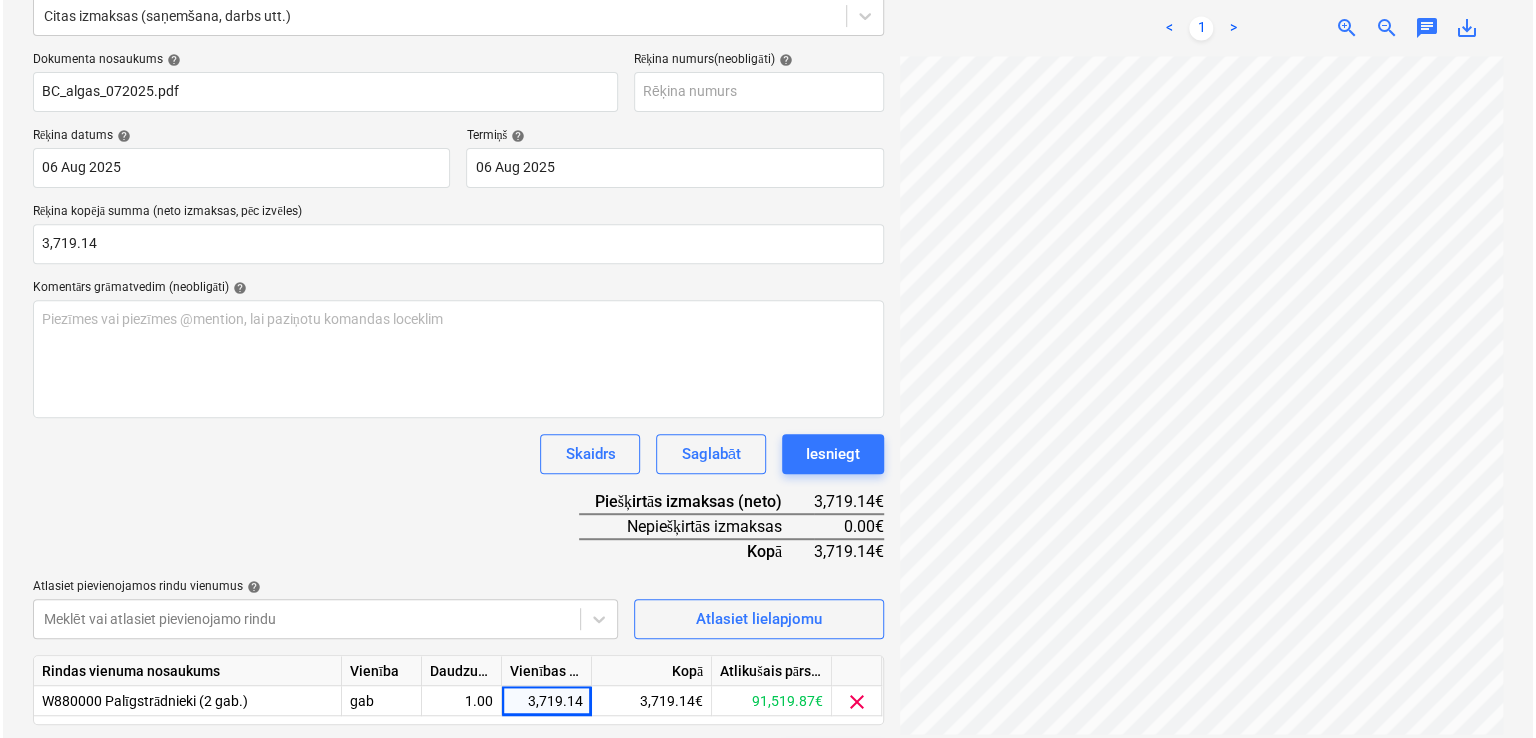 scroll, scrollTop: 322, scrollLeft: 0, axis: vertical 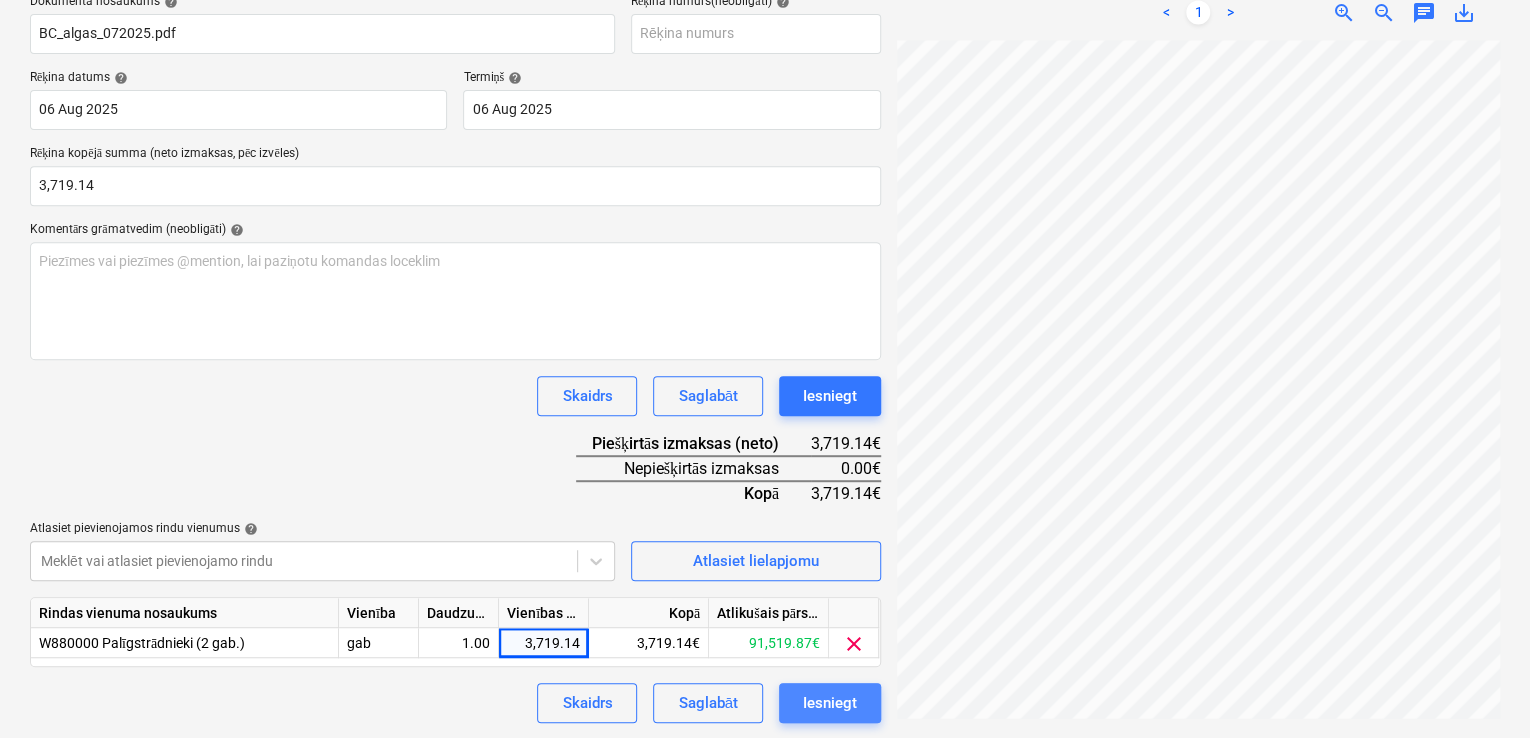 click on "Iesniegt" at bounding box center [830, 703] 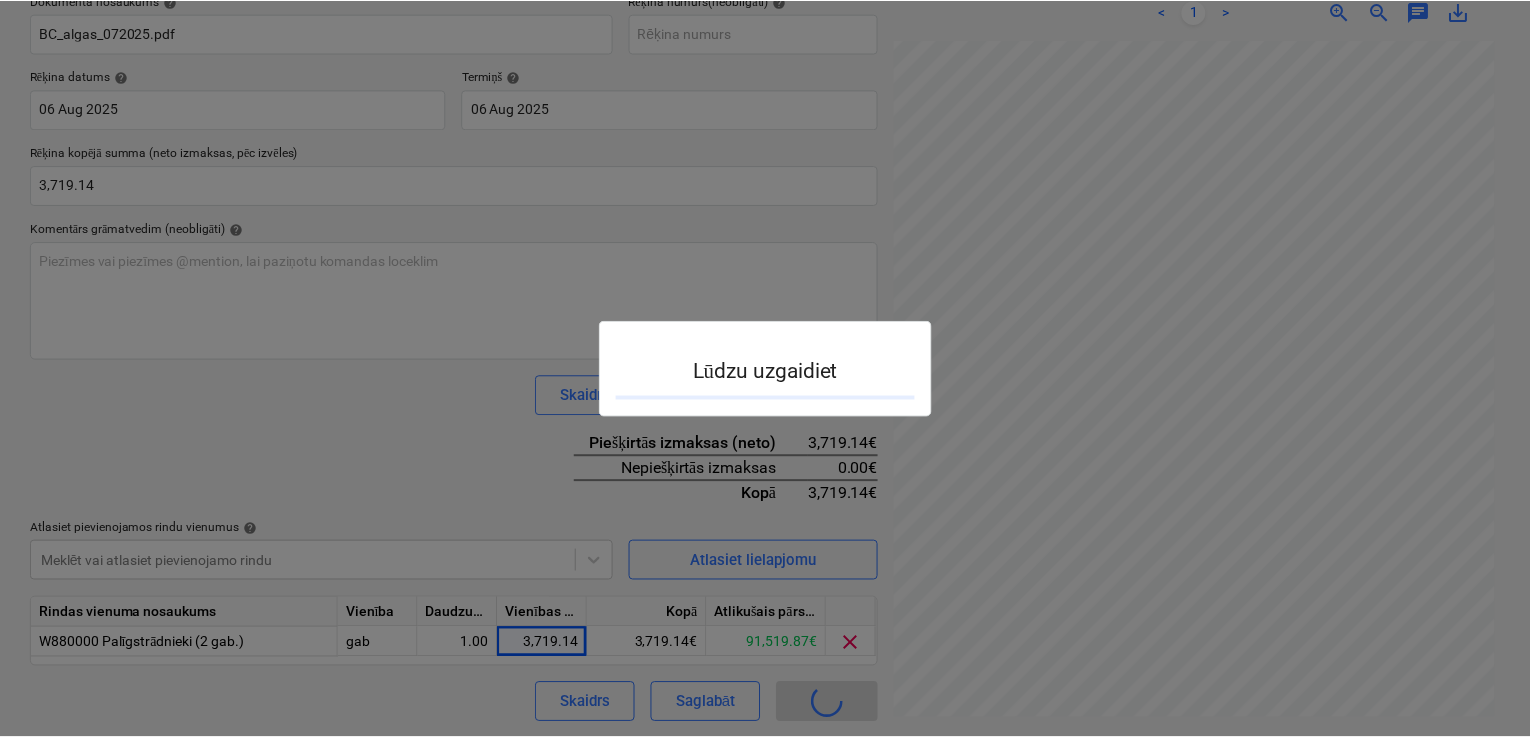 scroll, scrollTop: 0, scrollLeft: 0, axis: both 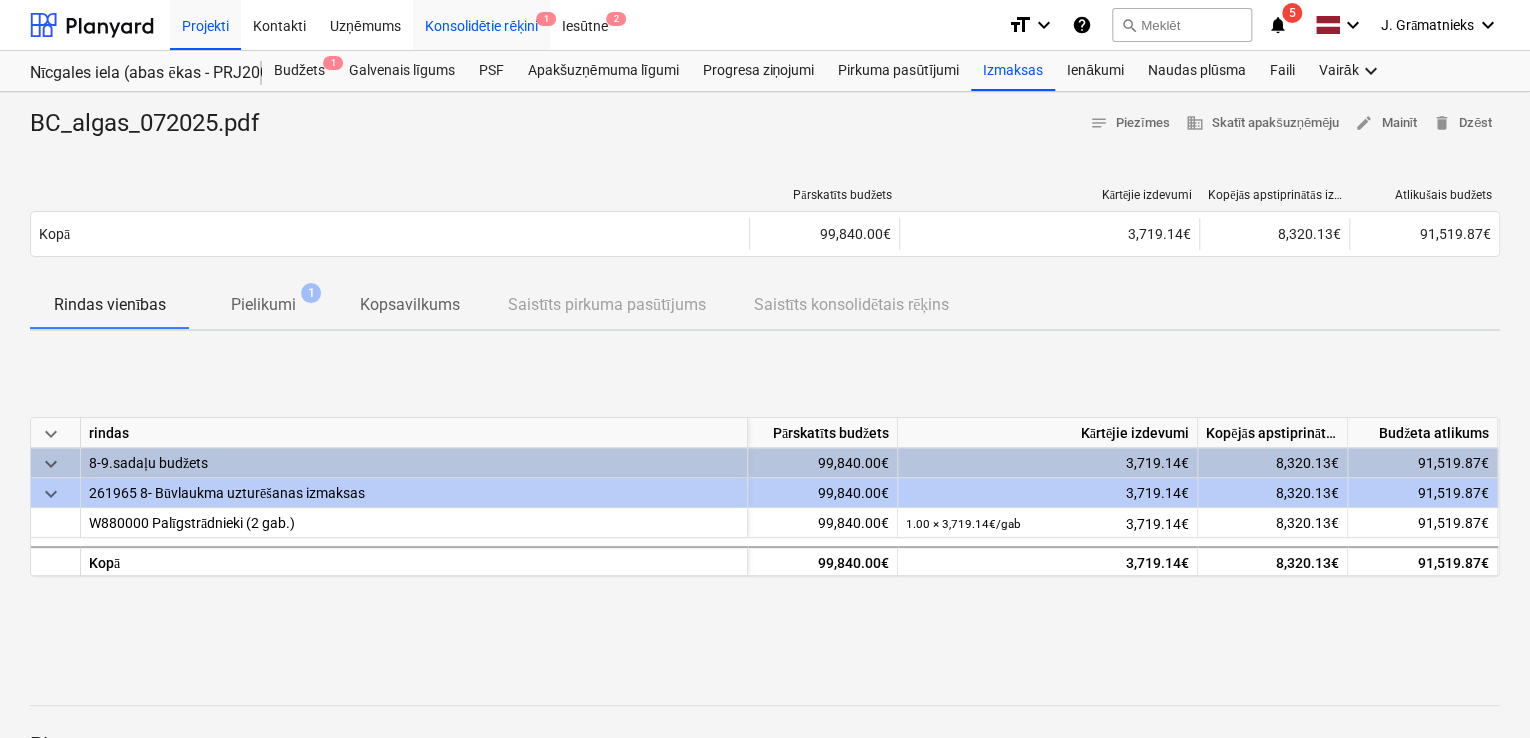 click on "Konsolidētie rēķini 1" at bounding box center [482, 24] 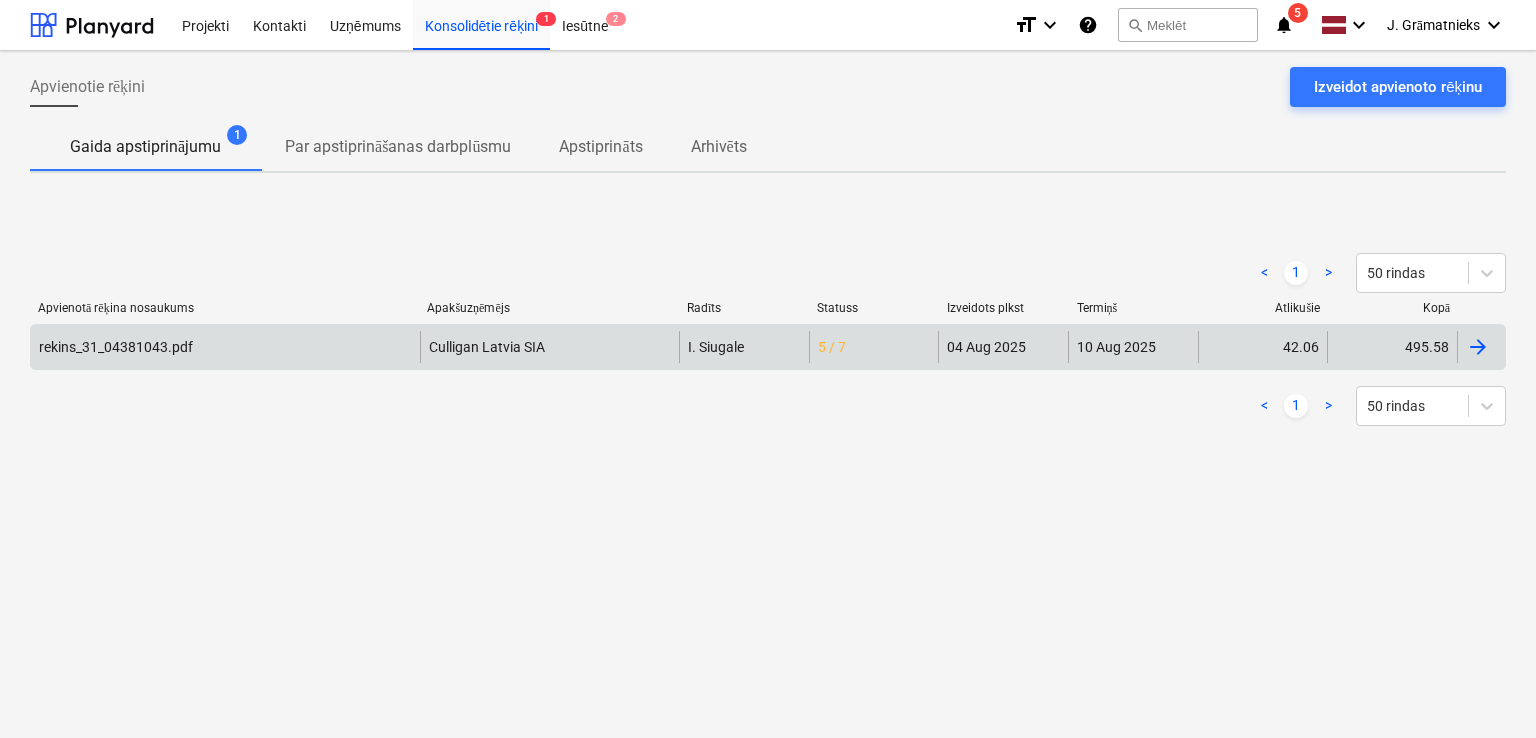 click at bounding box center [1478, 347] 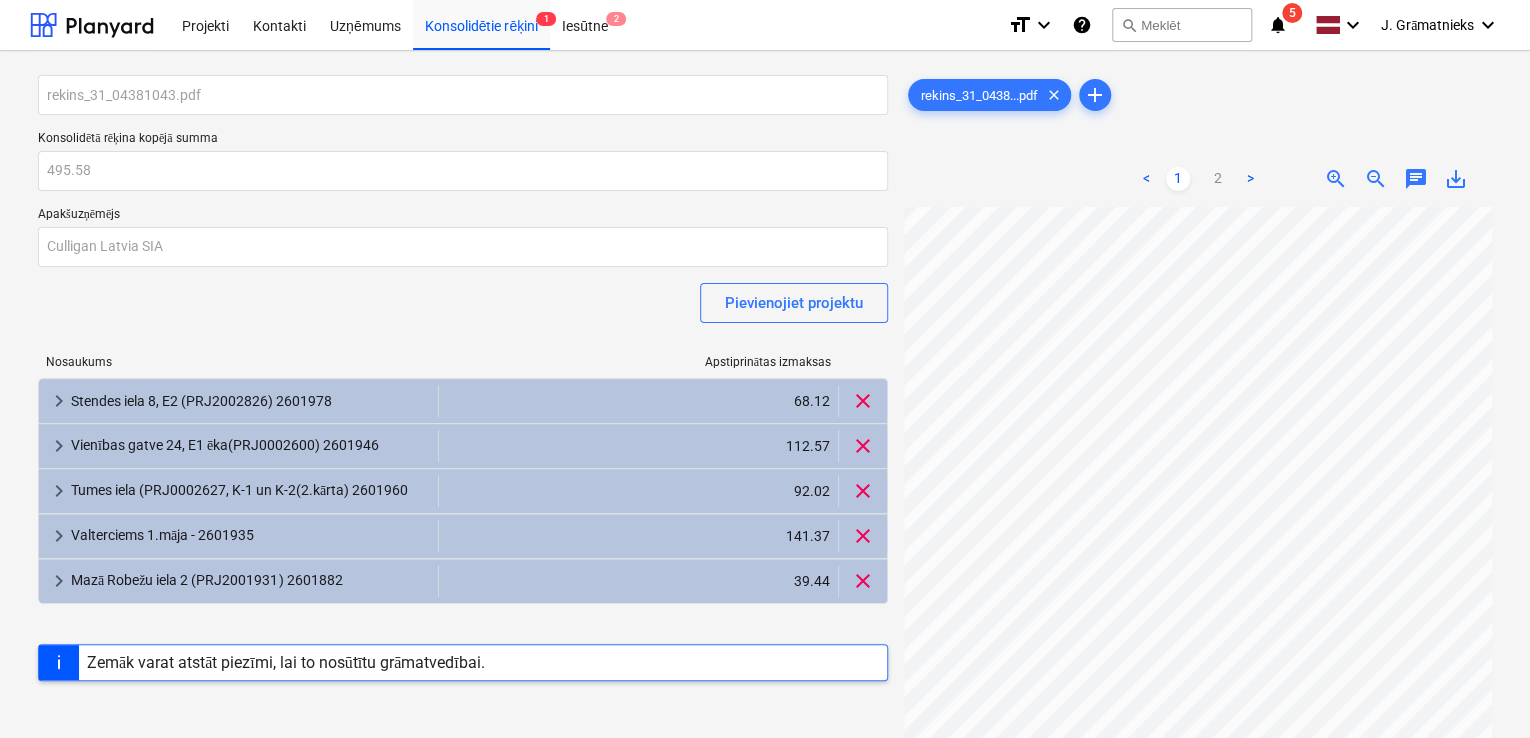 scroll, scrollTop: 595, scrollLeft: 0, axis: vertical 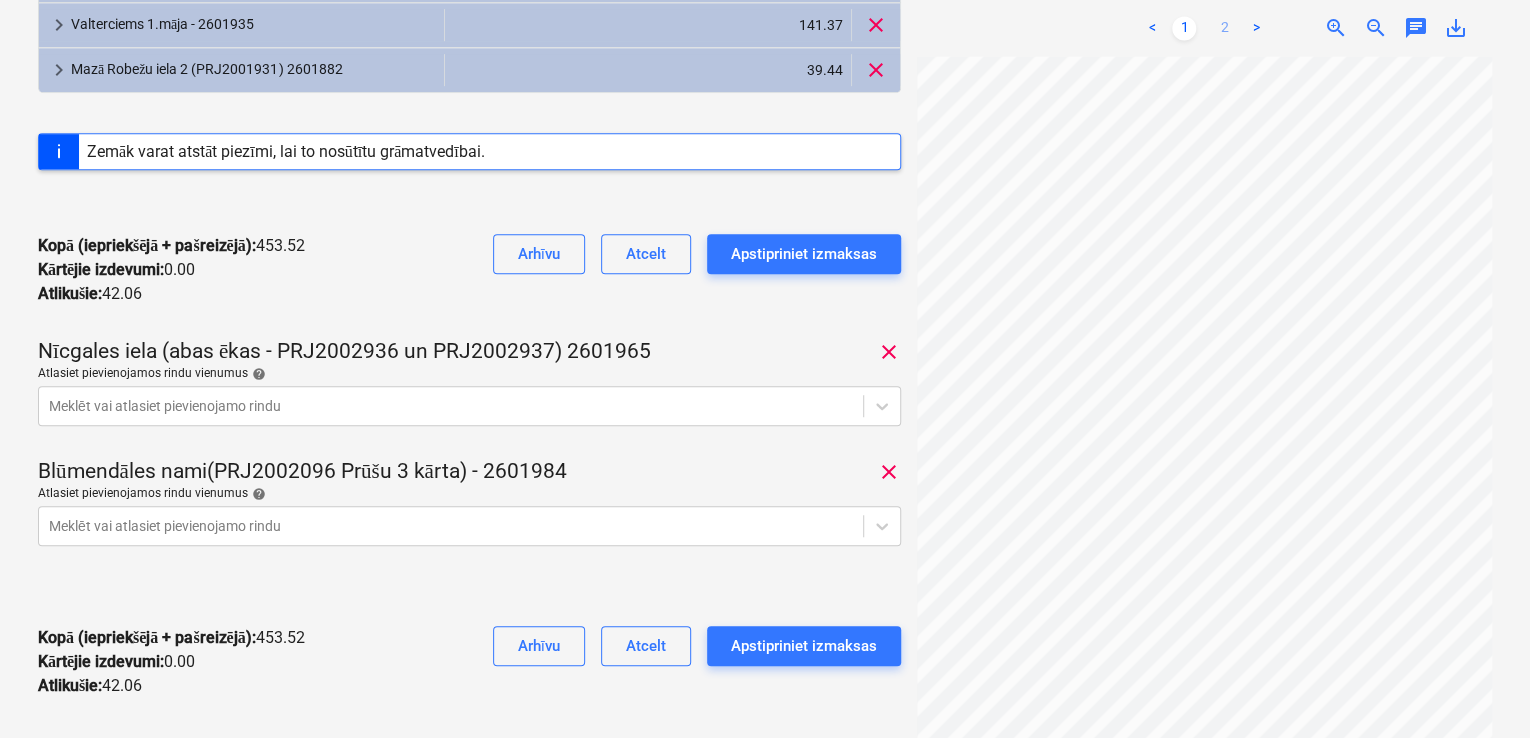 click on "2" at bounding box center (1224, 28) 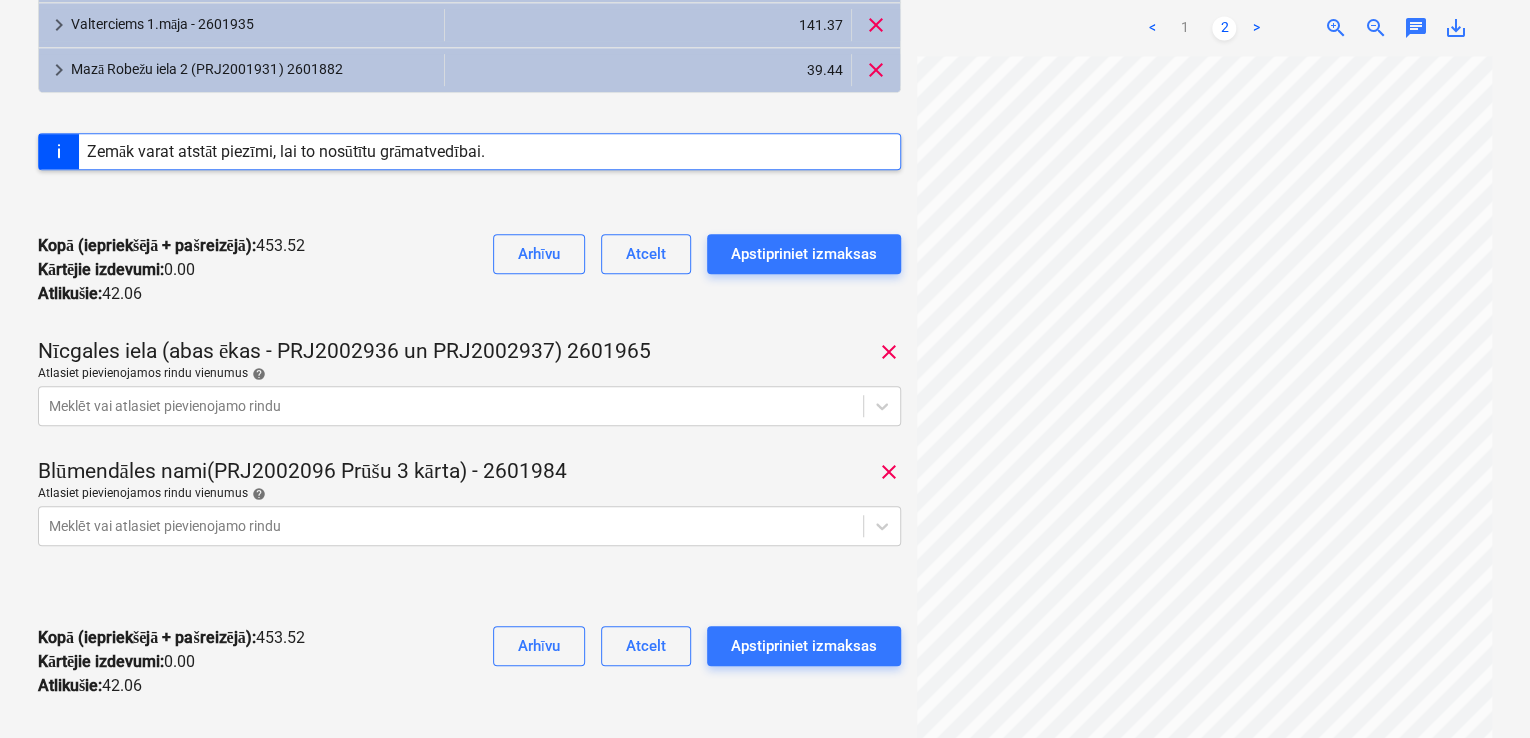 scroll, scrollTop: 572, scrollLeft: 95, axis: both 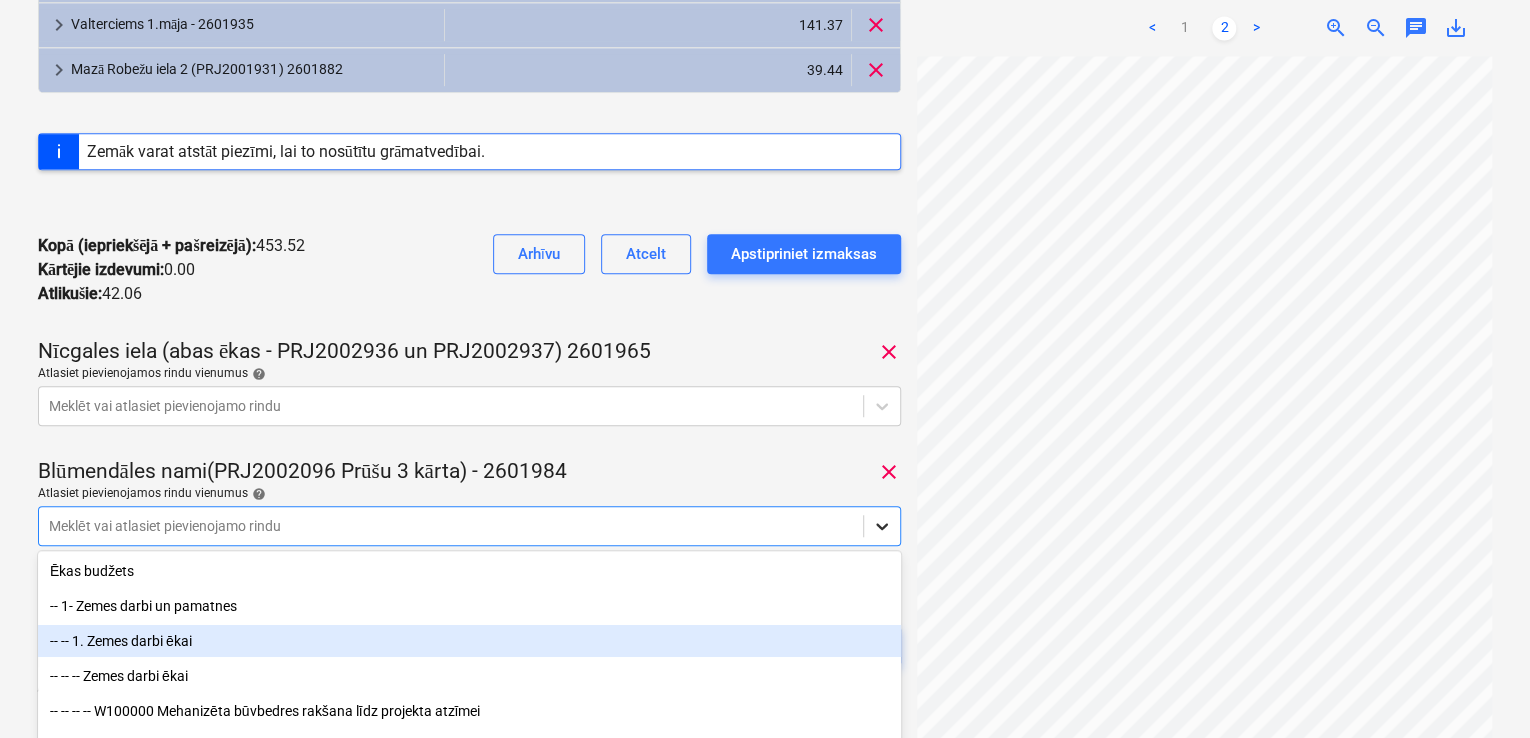 click on "Projekti Kontakti Uzņēmums Konsolidētie rēķini 1 Iesūtne 2 format_size keyboard_arrow_down help search Meklēt notifications 5 keyboard_arrow_down [PERSON_NAME] keyboard_arrow_down rekins_31_04381043.pdf Konsolidētā rēķina kopējā summa 495.58 Apakšuzņēmējs Culligan Latvia SIA Pievienojiet projektu Nosaukums Apstiprinātas izmaksas keyboard_arrow_right Stendes iela 8, E2 (PRJ2002826) [POSTAL_CODE] 68.12 clear keyboard_arrow_right Vienības gatve 24, E1 ēka(PRJ0002600) [POSTAL_CODE] 112.57 clear keyboard_arrow_right Tumes iela (PRJ0002627, K-1 un K-2(2.kārta) [POSTAL_CODE] 92.02 clear keyboard_arrow_right Valterciems 1.māja - [POSTAL_CODE] 141.37 clear keyboard_arrow_right Mazā Robežu iela 2 (PRJ2001931) [POSTAL_CODE] 39.44 clear Zemāk varat atstāt piezīmi, lai to nosūtītu grāmatvedībai. Kopā (iepriekšējā + pašreizējā) :  453.52 Kārtējie izdevumi :  0.00 Atlikušie :  42.06 Arhīvu Atcelt Apstipriniet izmaksas [STREET_NAME] (abas ēkas - PRJ2002936 un PRJ2002937) [POSTAL_CODE] clear help clear help :" at bounding box center [765, -142] 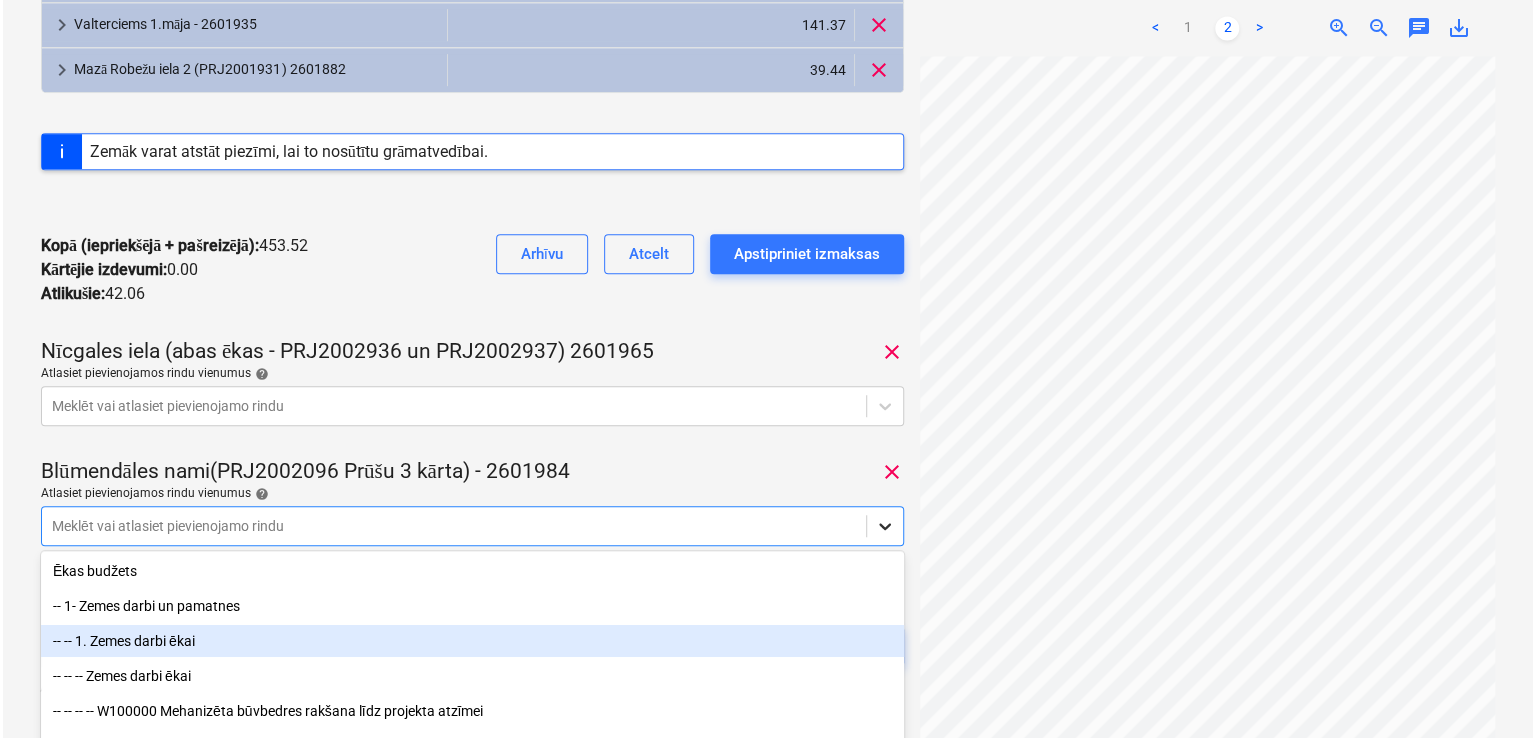 scroll, scrollTop: 636, scrollLeft: 0, axis: vertical 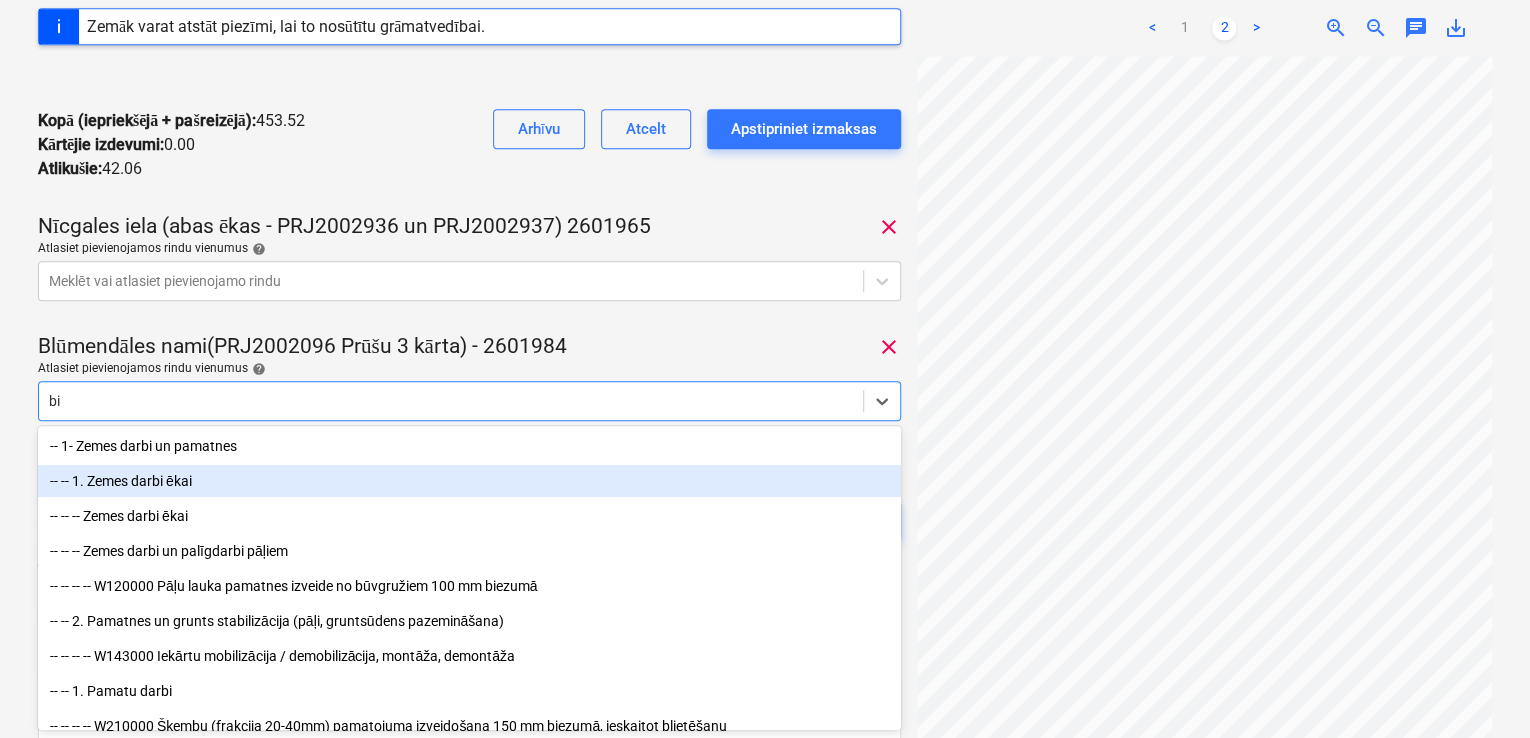 type on "bir" 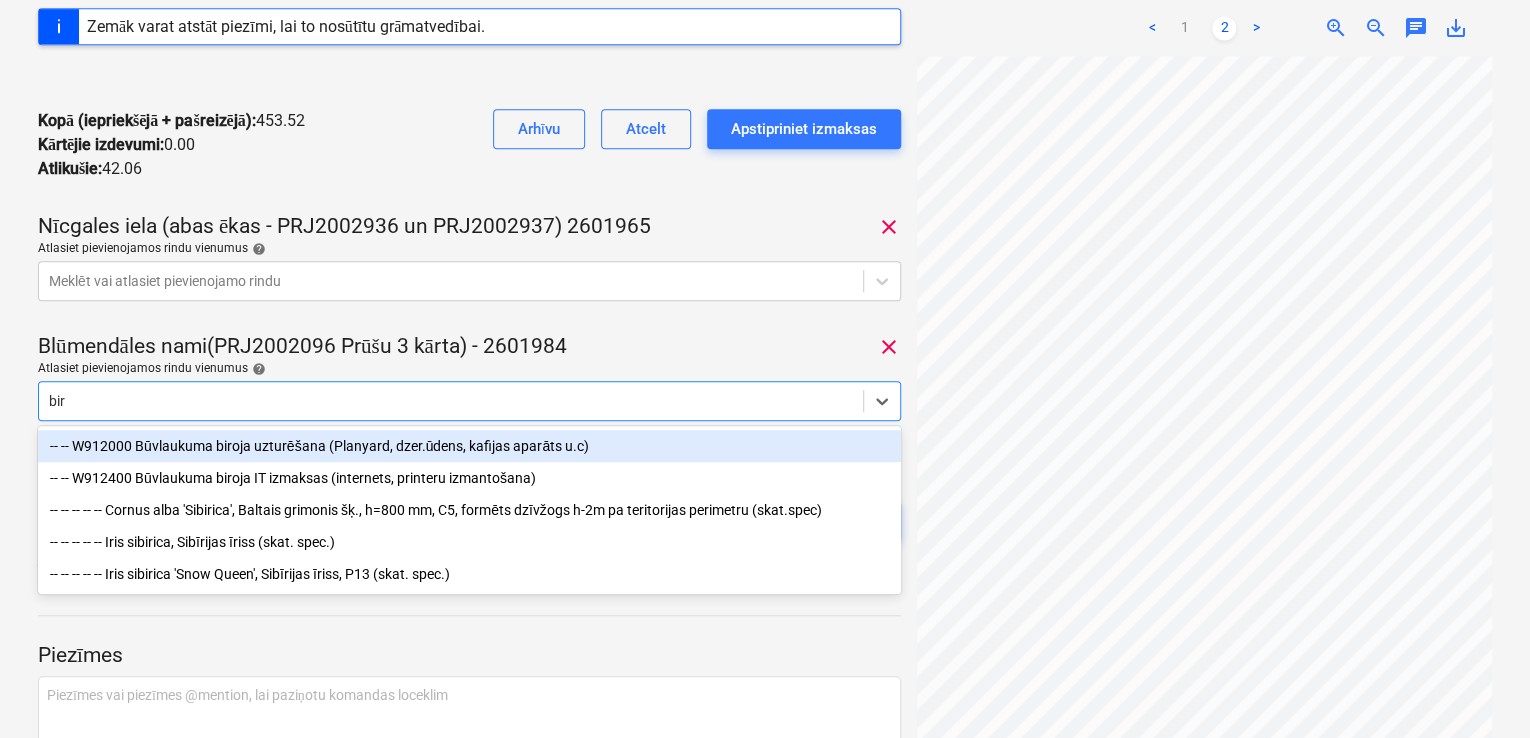 click on "-- --  W912000 Būvlaukuma biroja uzturēšana (Planyard, dzer.ūdens, kafijas aparāts u.c)" at bounding box center [469, 446] 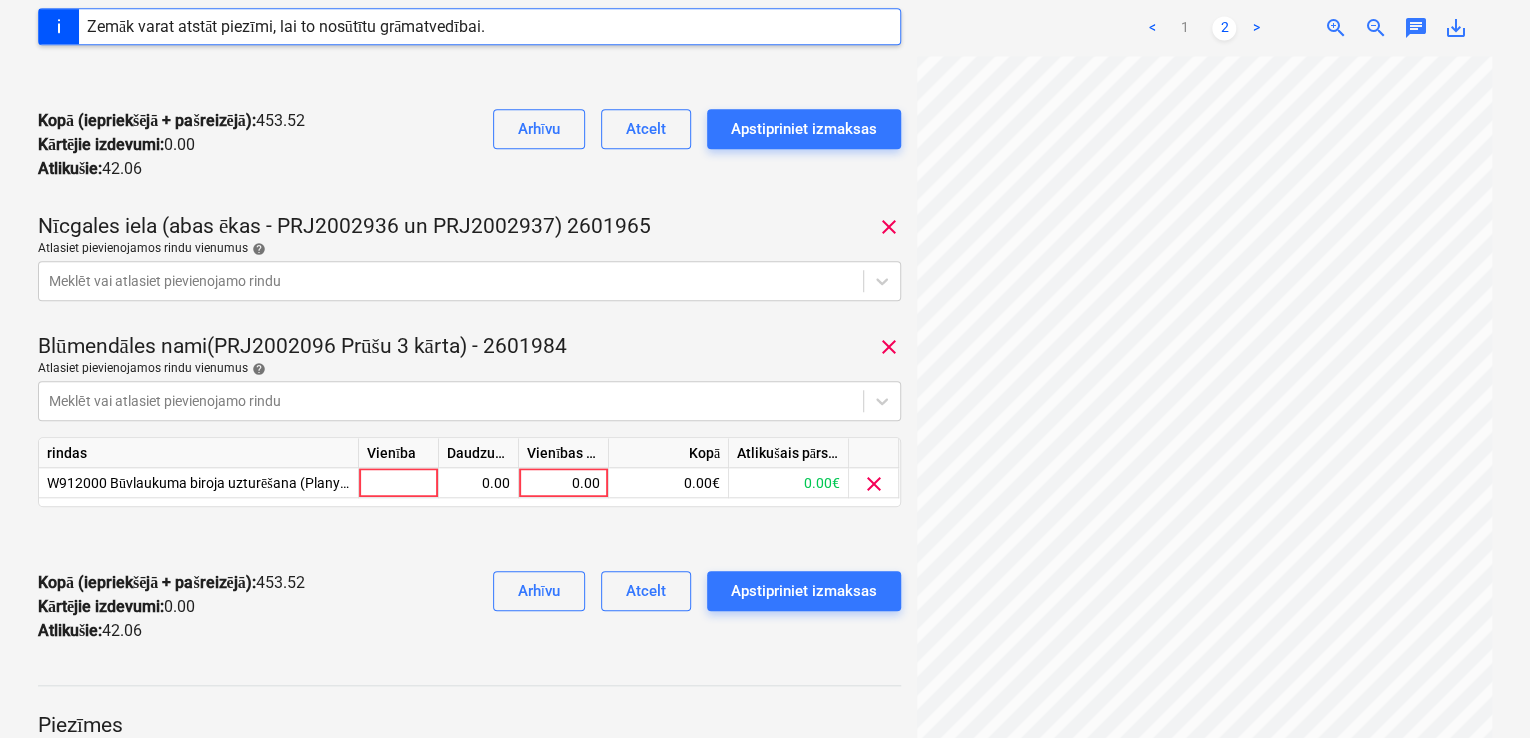 click on "rekins_31_04381043.pdf Konsolidētā rēķina kopējā summa 495.58 Apakšuzņēmējs Culligan Latvia SIA Pievienojiet projektu Nosaukums Apstiprinātas izmaksas keyboard_arrow_right Stendes iela 8, E2 (PRJ2002826) 2601978 68.12 clear keyboard_arrow_right Vienības gatve 24, E1 ēka(PRJ0002600) 2601946 112.57 clear keyboard_arrow_right Tumes iela (PRJ0002627, K-1 un K-2(2.kārta) 2601960 92.02 clear keyboard_arrow_right Valterciems 1.māja - 2601935 141.37 clear keyboard_arrow_right Mazā Robežu iela 2 (PRJ2001931) 2601882 39.44 clear Zemāk varat atstāt piezīmi, lai to nosūtītu grāmatvedībai. Kopā (iepriekšējā + pašreizējā) :  453.52 Kārtējie izdevumi :  0.00 Atlikušie :  42.06 Arhīvu Atcelt Apstipriniet izmaksas Nīcgales iela (abas ēkas - PRJ2002936 un PRJ2002937) 2601965 clear Atlasiet pievienojamos rindu vienumus help Meklēt vai atlasiet pievienojamo rindu Blūmendāles nami(PRJ2002096 Prūšu 3 kārta) - 2601984 clear Atlasiet pievienojamos rindu vienumus help rindas Vienība Kopā" at bounding box center (469, 49) 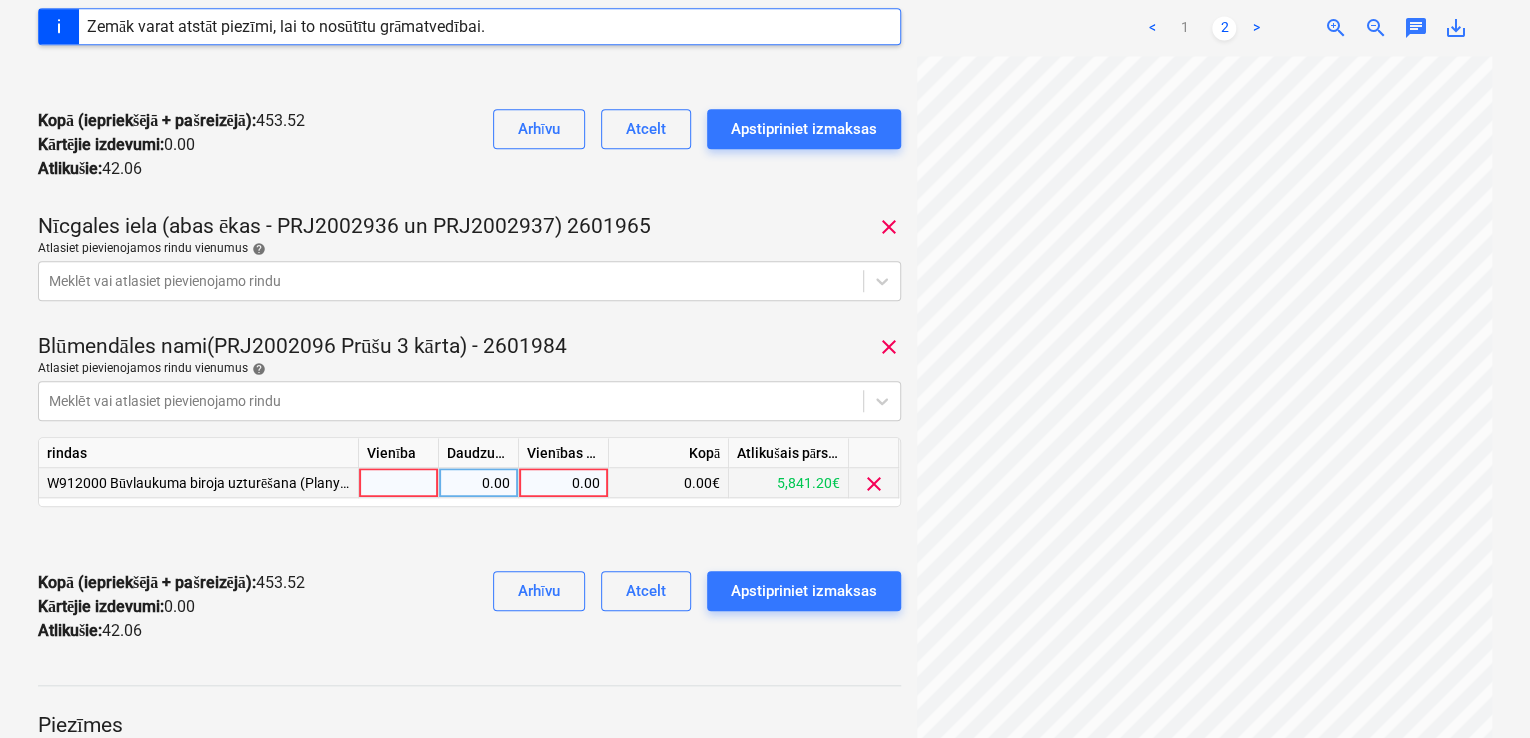 click on "0.00" at bounding box center (563, 483) 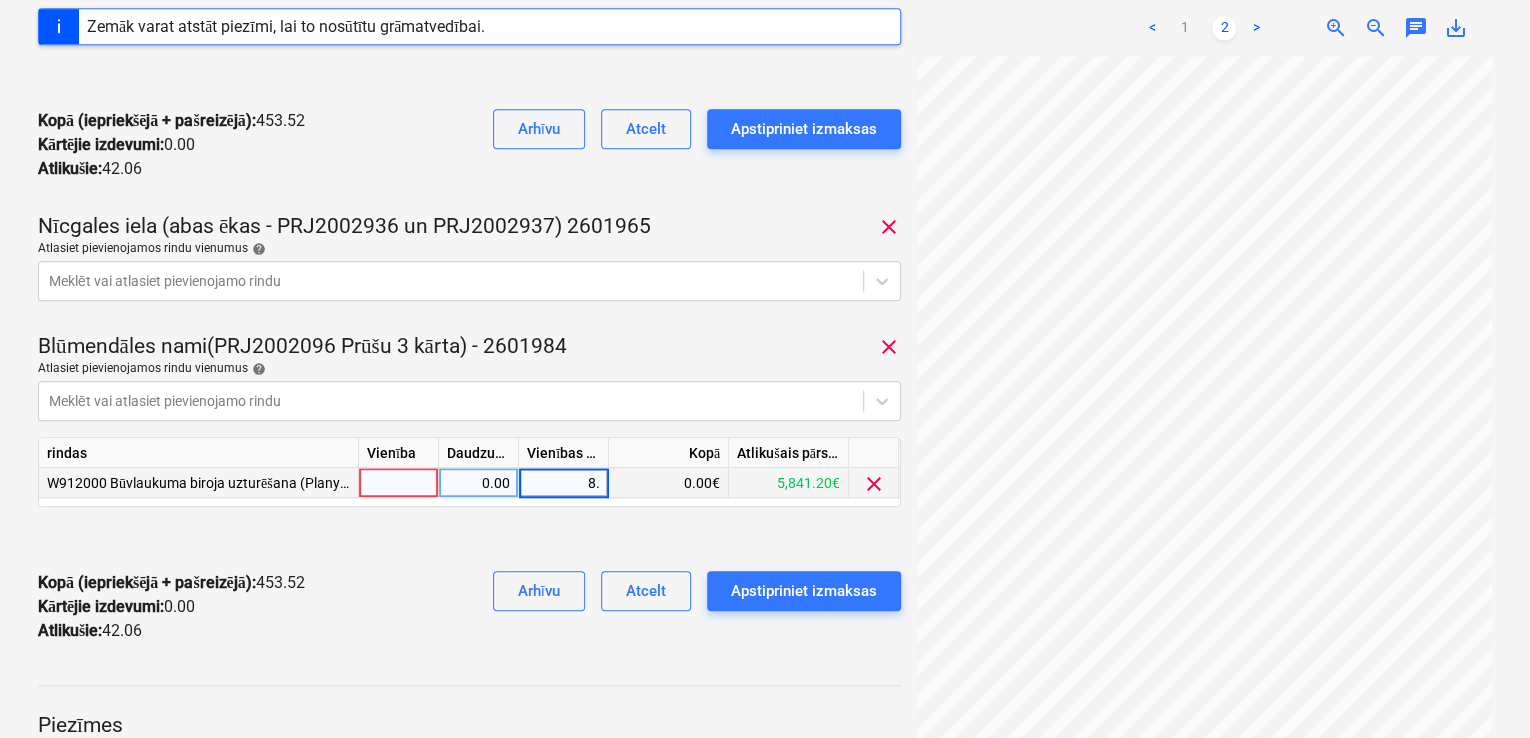 type on "8.8" 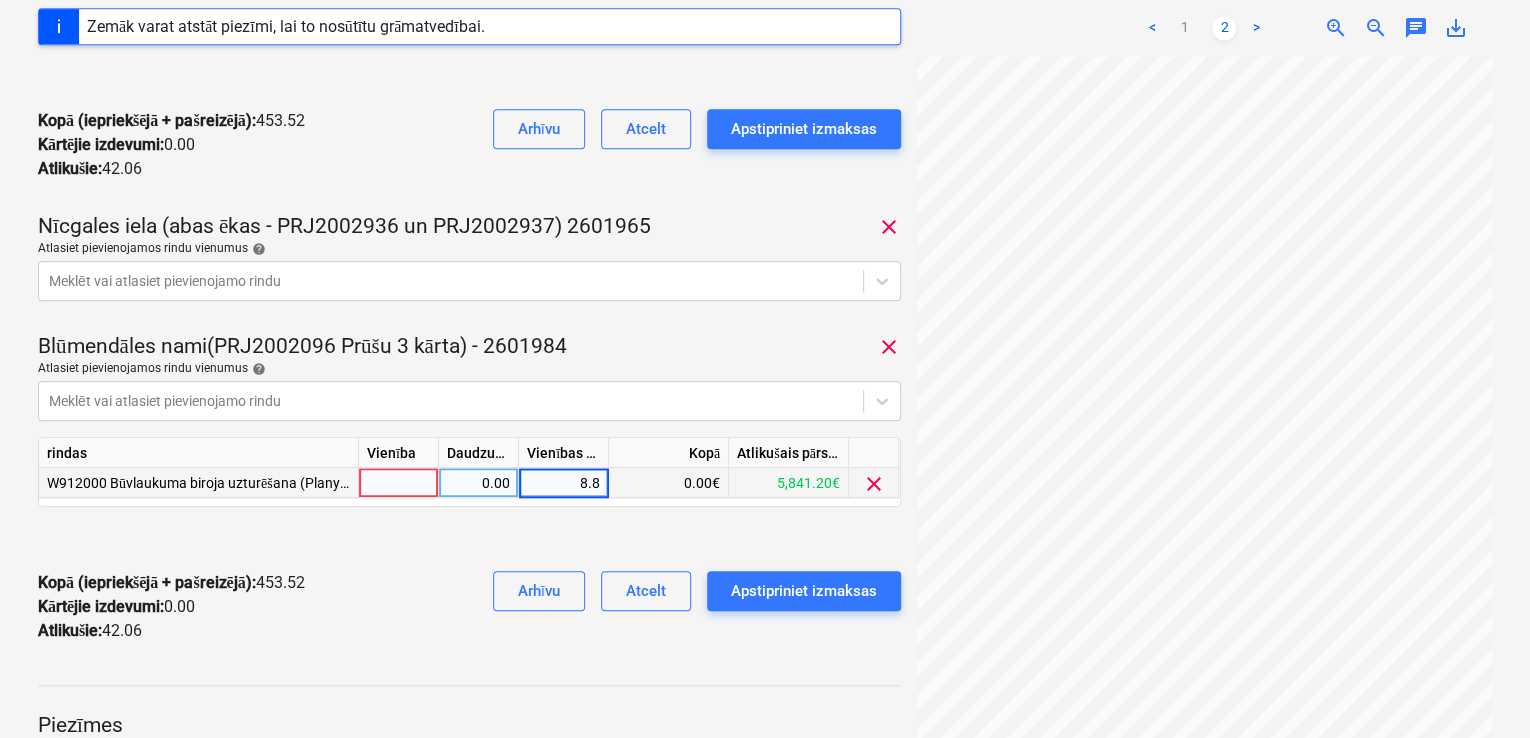 click at bounding box center (469, 309) 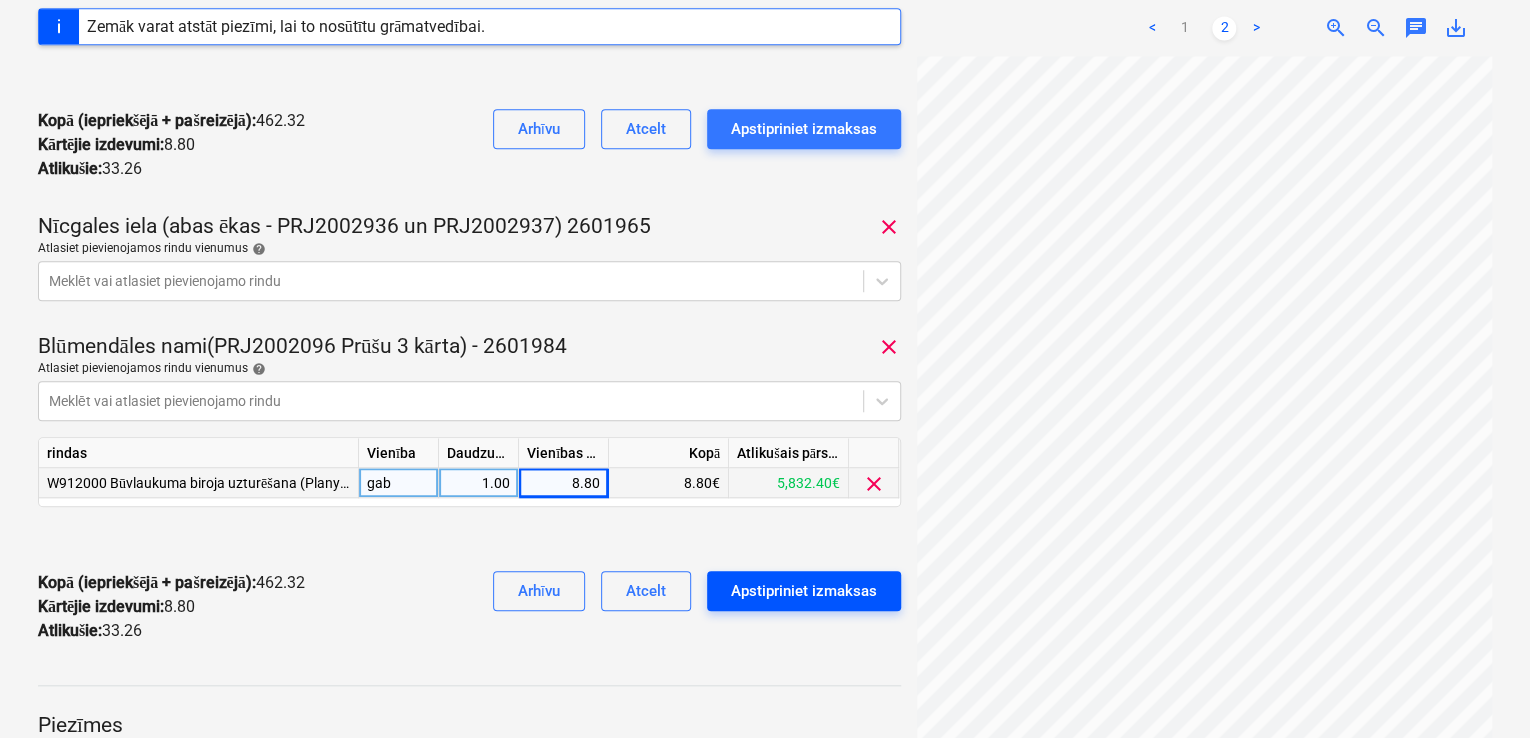 click on "Apstipriniet izmaksas" at bounding box center [804, 591] 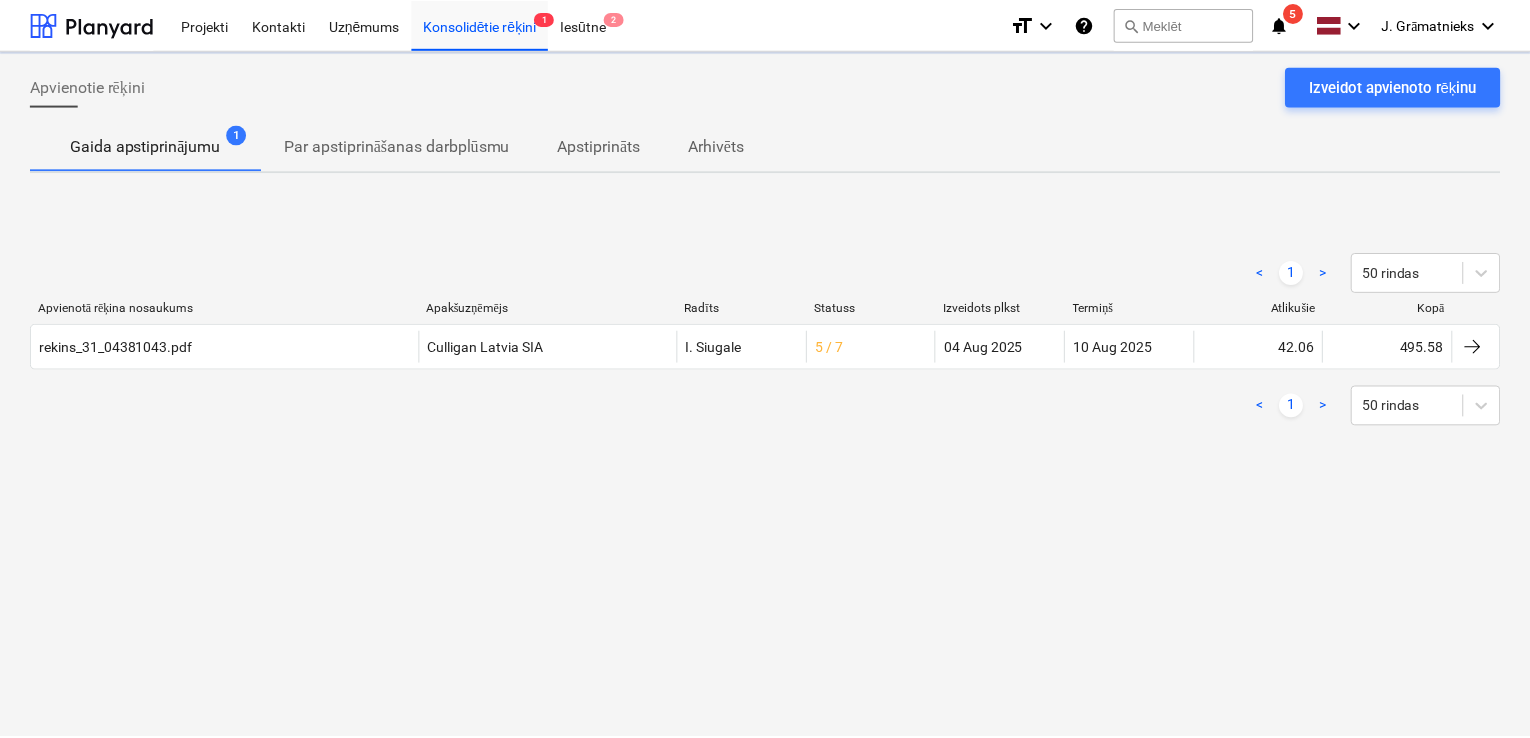 scroll, scrollTop: 0, scrollLeft: 0, axis: both 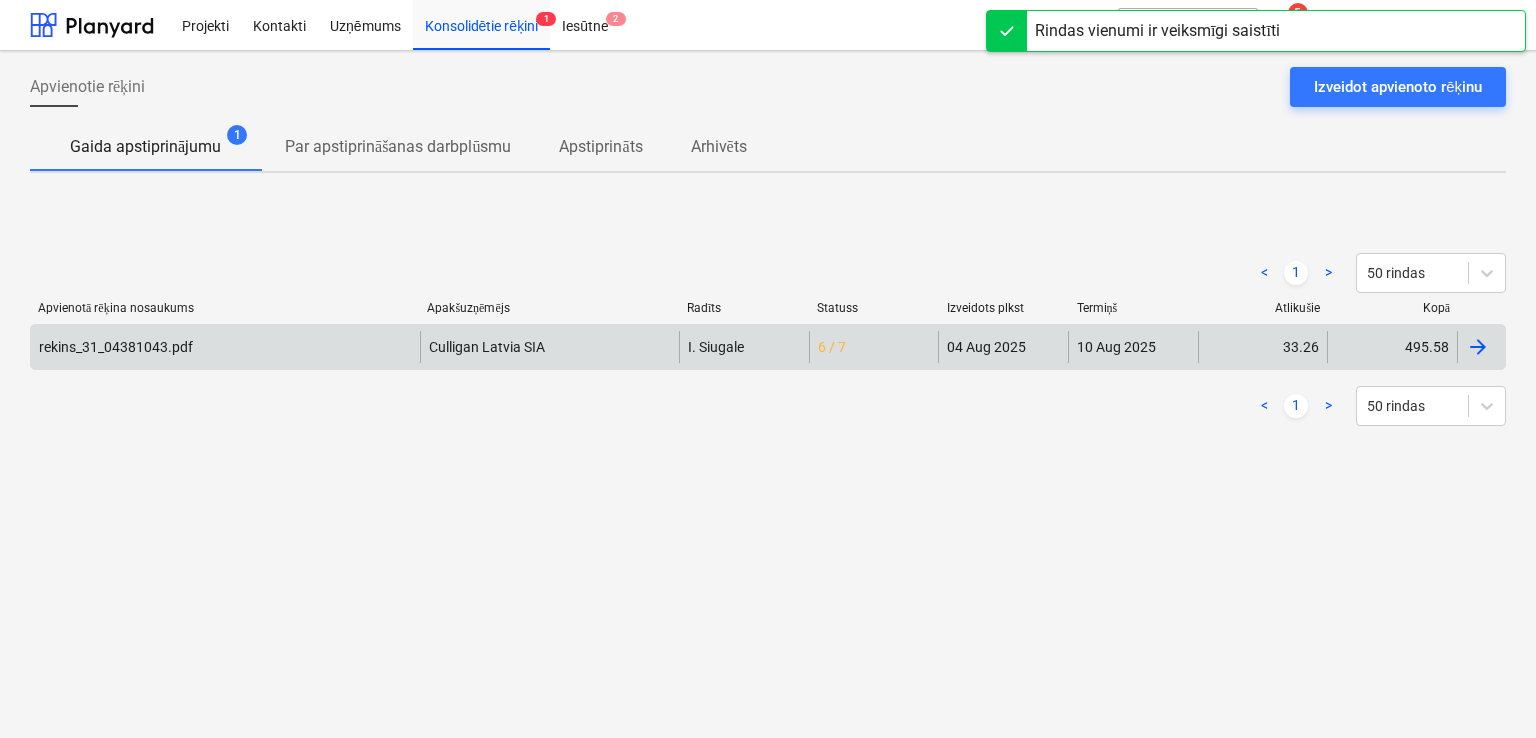 click on "6 / 7" at bounding box center (874, 347) 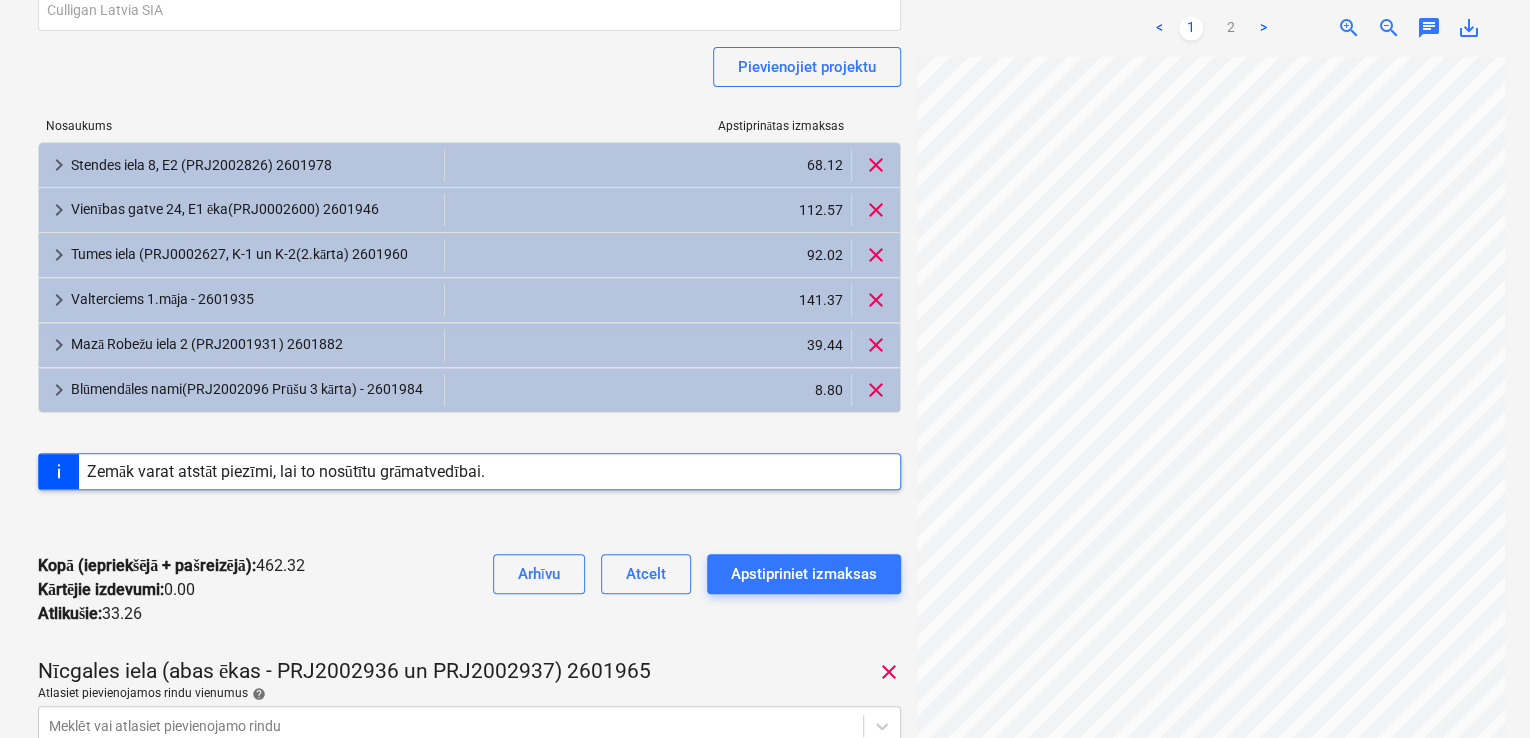scroll, scrollTop: 320, scrollLeft: 0, axis: vertical 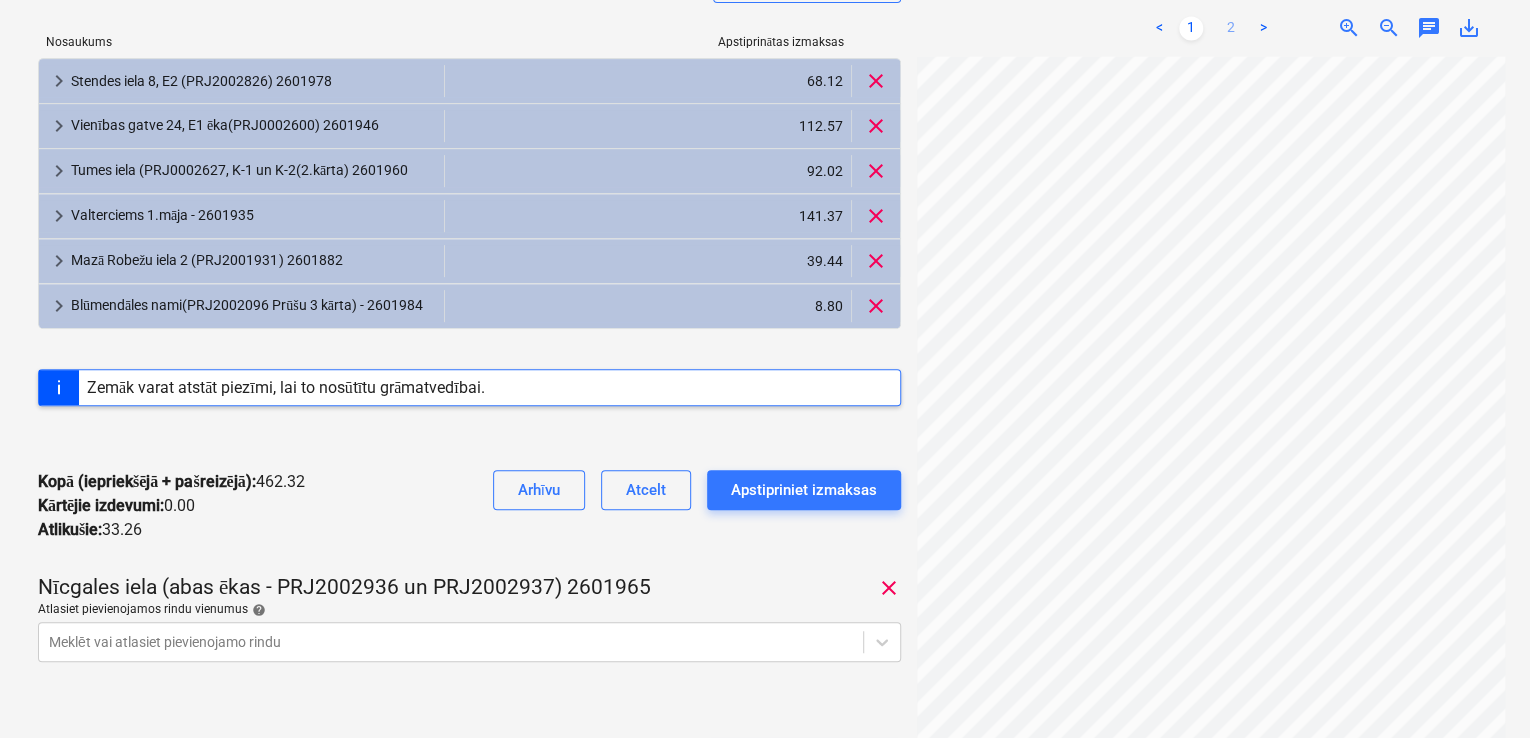 click on "2" at bounding box center (1231, 28) 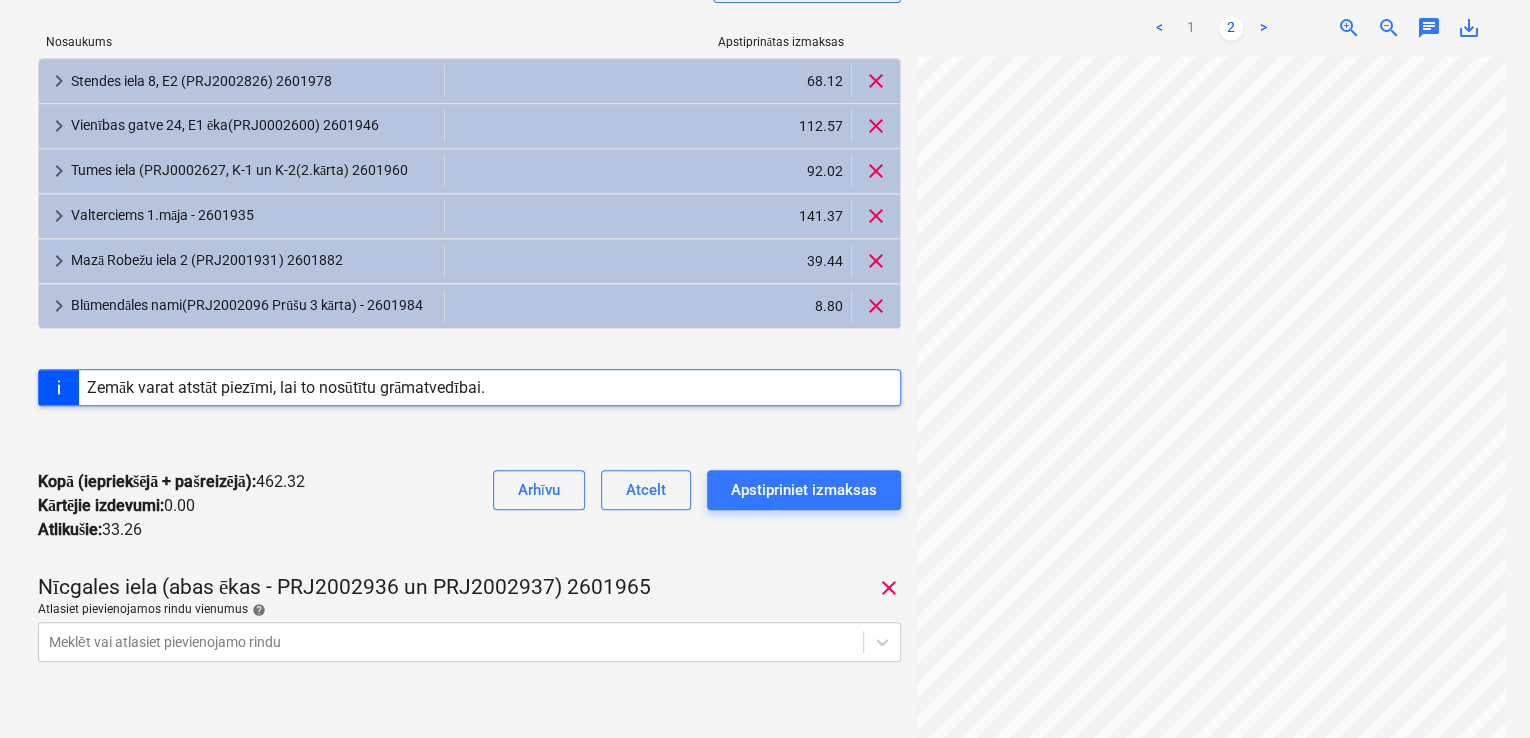scroll, scrollTop: 596, scrollLeft: 0, axis: vertical 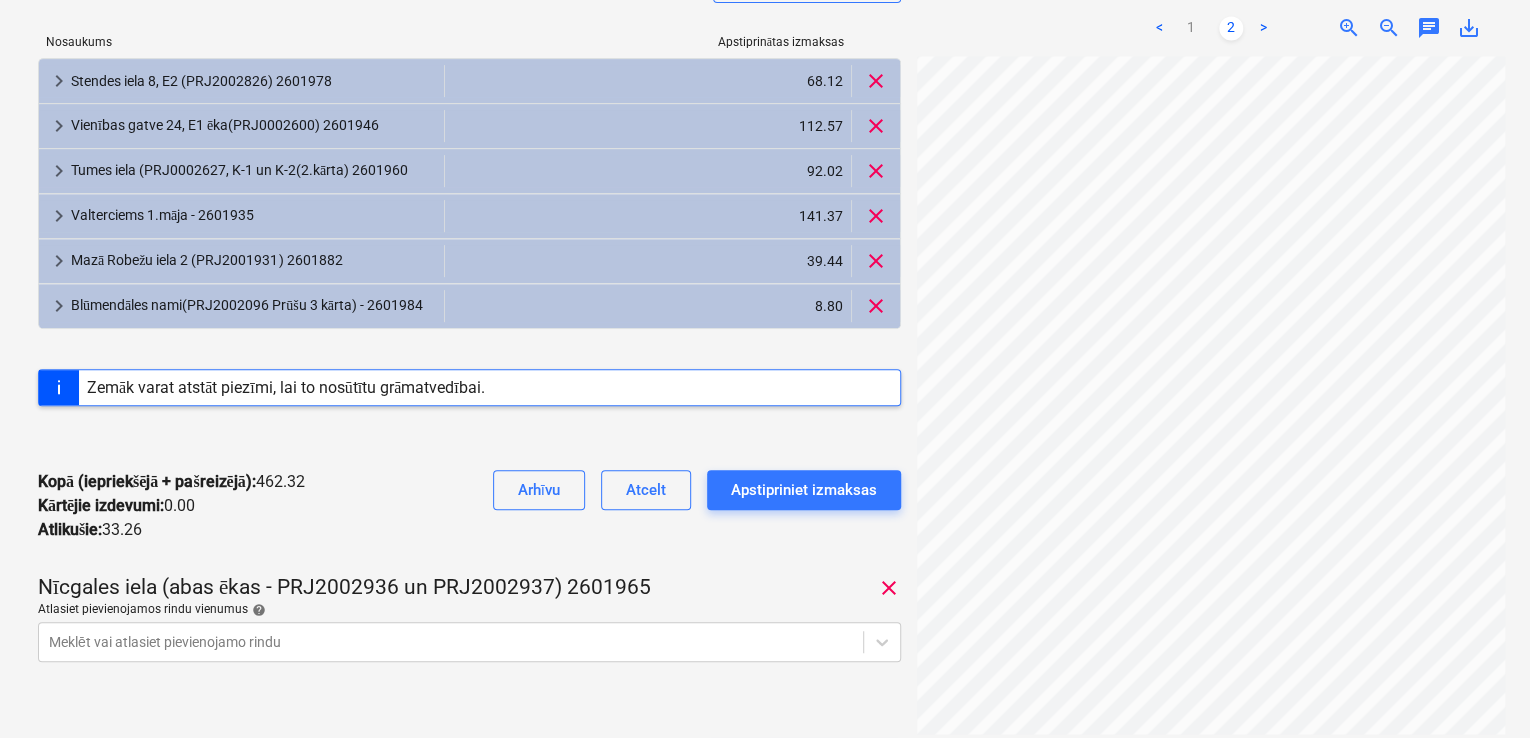click at bounding box center (469, 438) 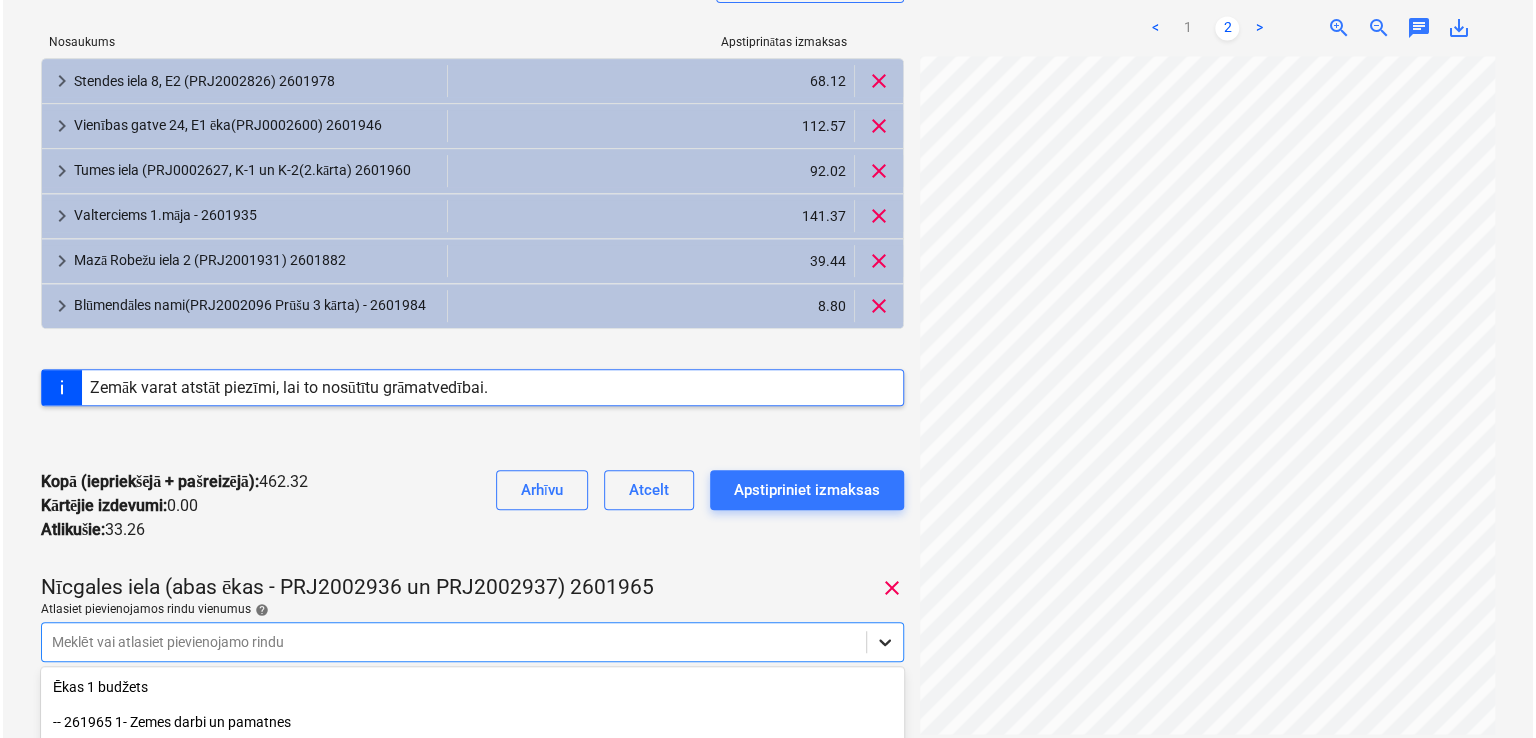 scroll, scrollTop: 561, scrollLeft: 0, axis: vertical 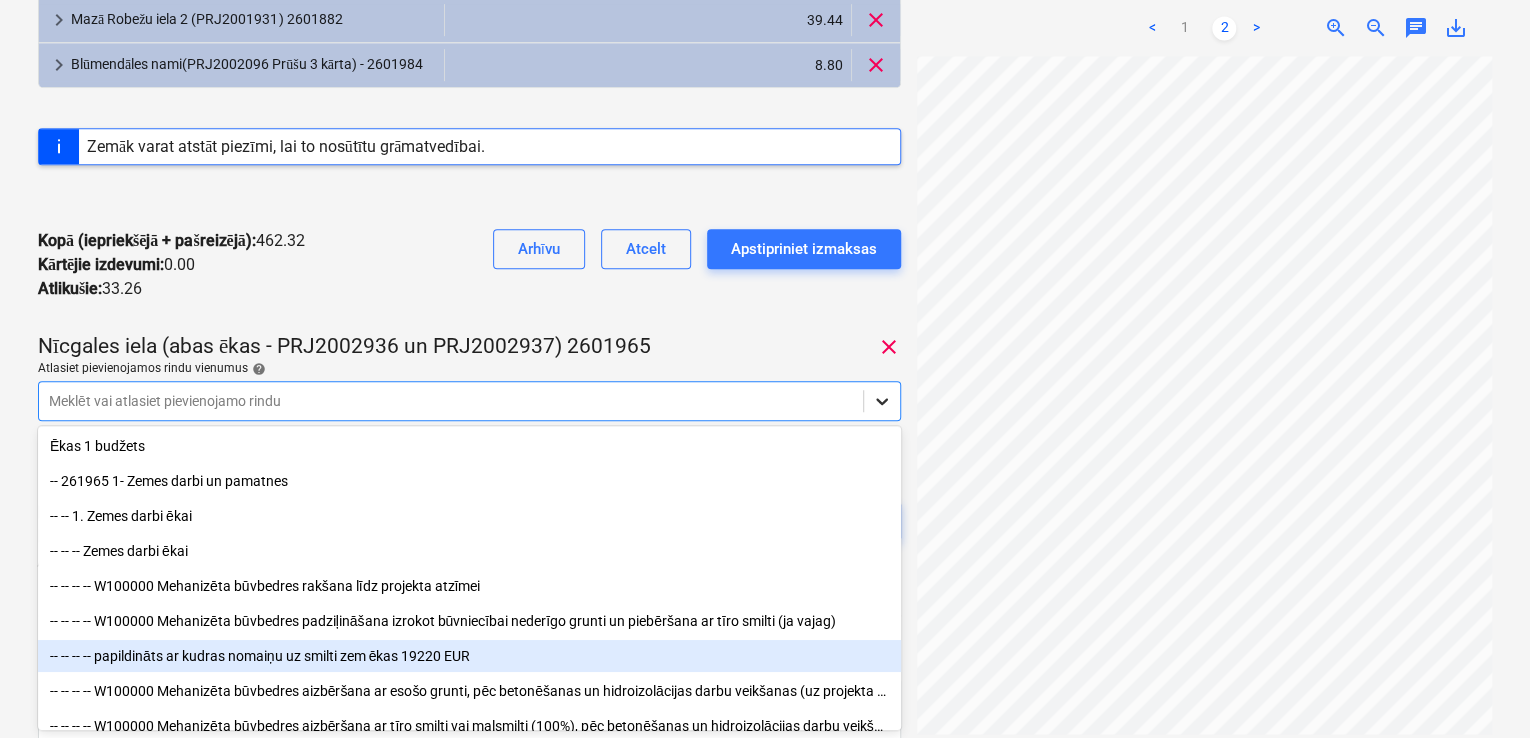 click on "Projekti Kontakti Uzņēmums Konsolidētie rēķini 1 Iesūtne 2 format_size keyboard_arrow_down help search Meklēt notifications 5 keyboard_arrow_down [PERSON_NAME] keyboard_arrow_down rekins_31_04381043.pdf Konsolidētā rēķina kopējā summa 495.58 Apakšuzņēmējs Culligan Latvia SIA Pievienojiet projektu Nosaukums Apstiprinātas izmaksas keyboard_arrow_right Stendes iela 8, E2 (PRJ2002826) [POSTAL_CODE] 68.12 clear keyboard_arrow_right Vienības gatve 24, E1 ēka(PRJ0002600) [POSTAL_CODE] 112.57 clear keyboard_arrow_right Tumes iela (PRJ0002627, K-1 un K-2(2.kārta) [POSTAL_CODE] 92.02 clear keyboard_arrow_right Valterciems 1.māja - [POSTAL_CODE] 141.37 clear keyboard_arrow_right Mazā Robežu iela 2 (PRJ2001931) [POSTAL_CODE] 39.44 clear keyboard_arrow_right Blūmendāles nami(PRJ2002096 Prūšu 3 kārta) - [POSTAL_CODE] 8.80 clear Zemāk varat atstāt piezīmi, lai to nosūtītu grāmatvedībai. Kopā (iepriekšējā + pašreizējā) :  462.32 Kārtējie izdevumi :  0.00 Atlikušie :  33.26 Arhīvu Atcelt clear help :  :  :" at bounding box center (765, -192) 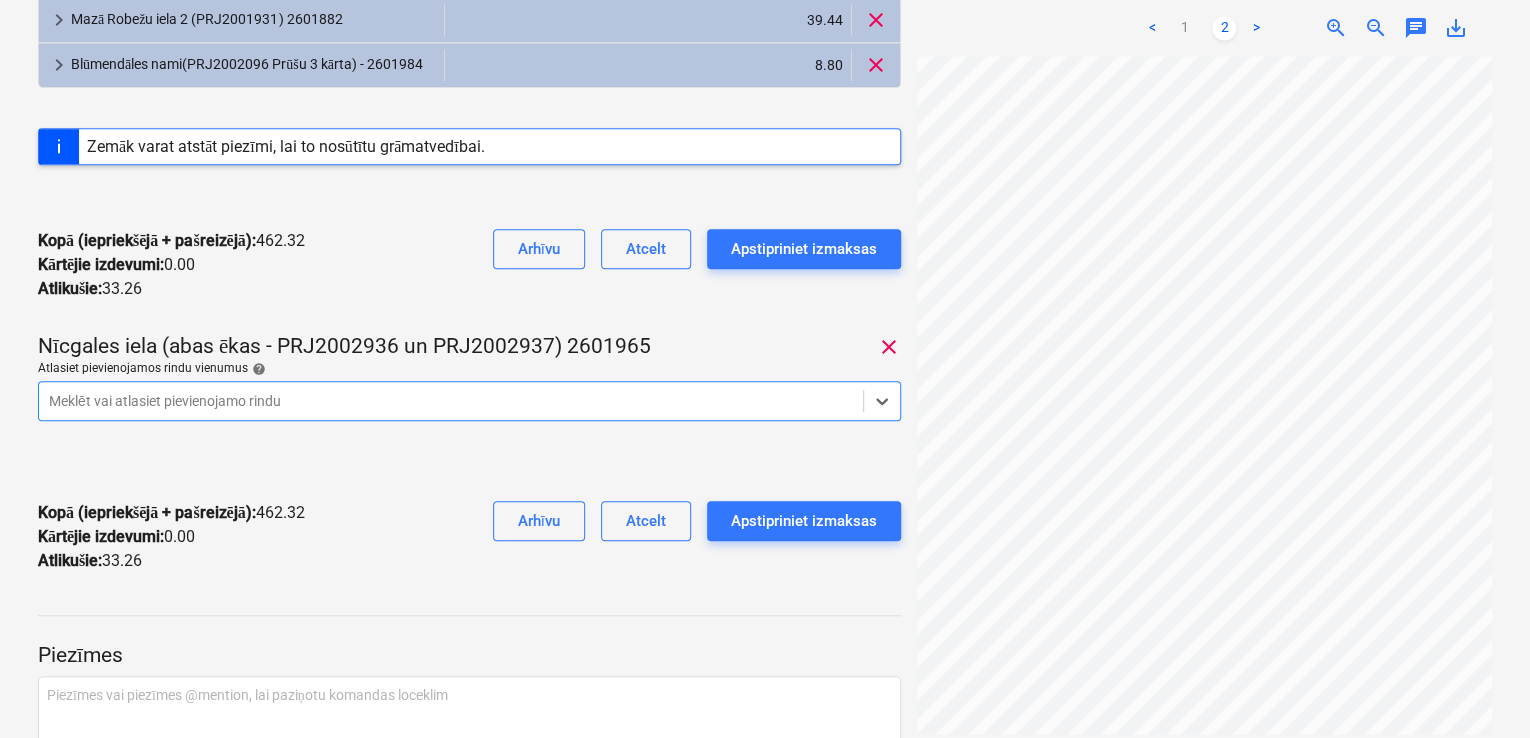 click at bounding box center [451, 401] 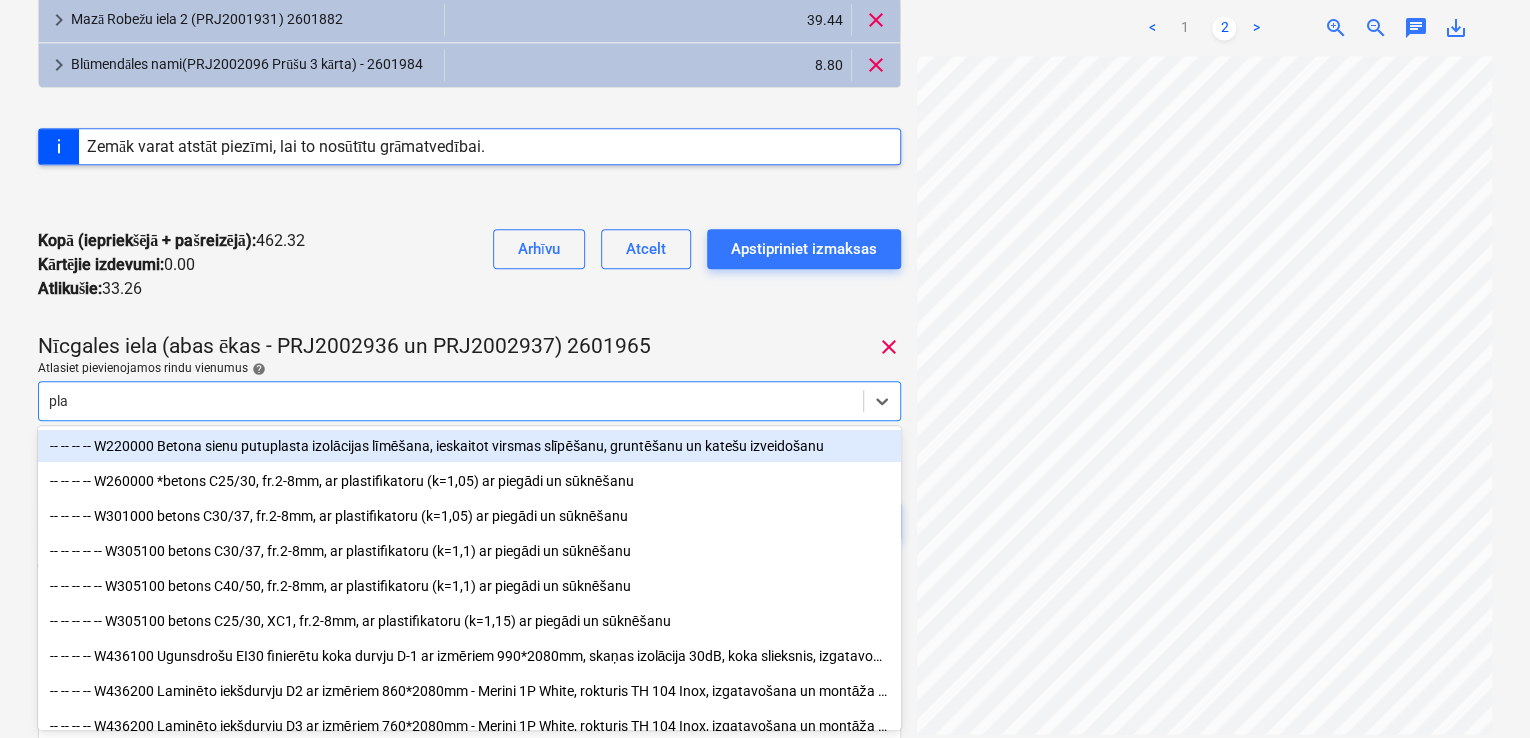 type on "plan" 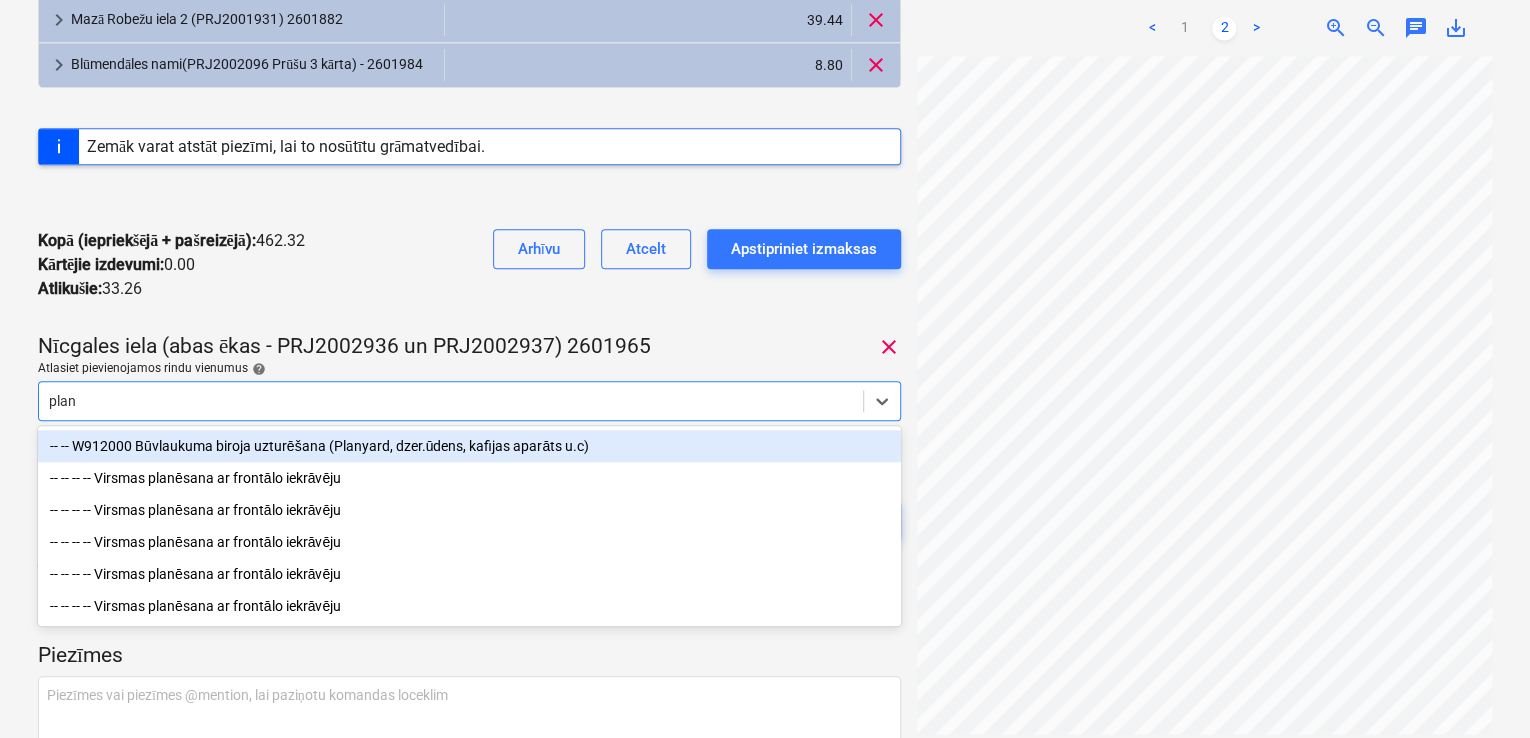 click on "-- --  W912000 Būvlaukuma biroja uzturēšana (Planyard, dzer.ūdens, kafijas aparāts u.c)" at bounding box center (469, 446) 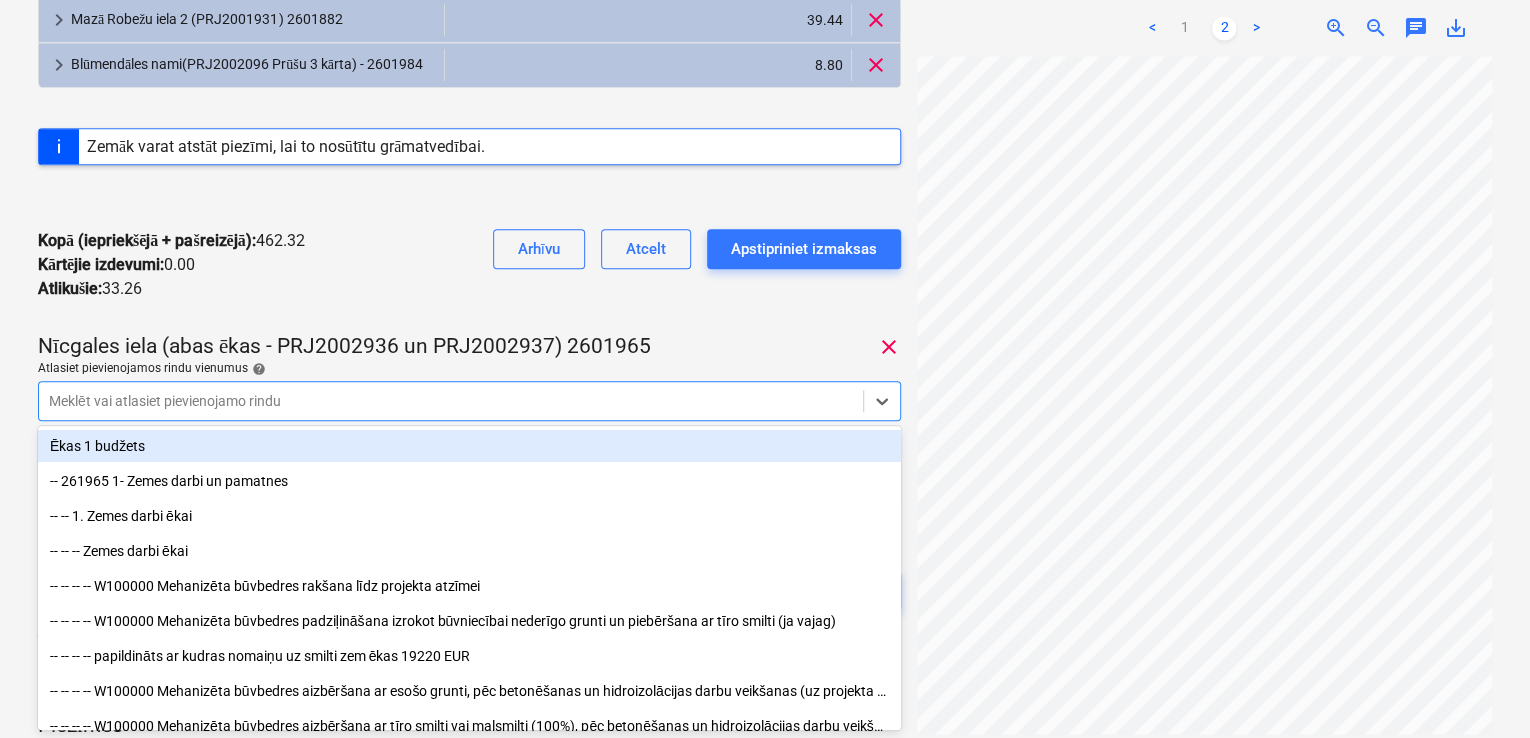 click on "Atlasiet pievienojamos rindu vienumus help" at bounding box center [469, 369] 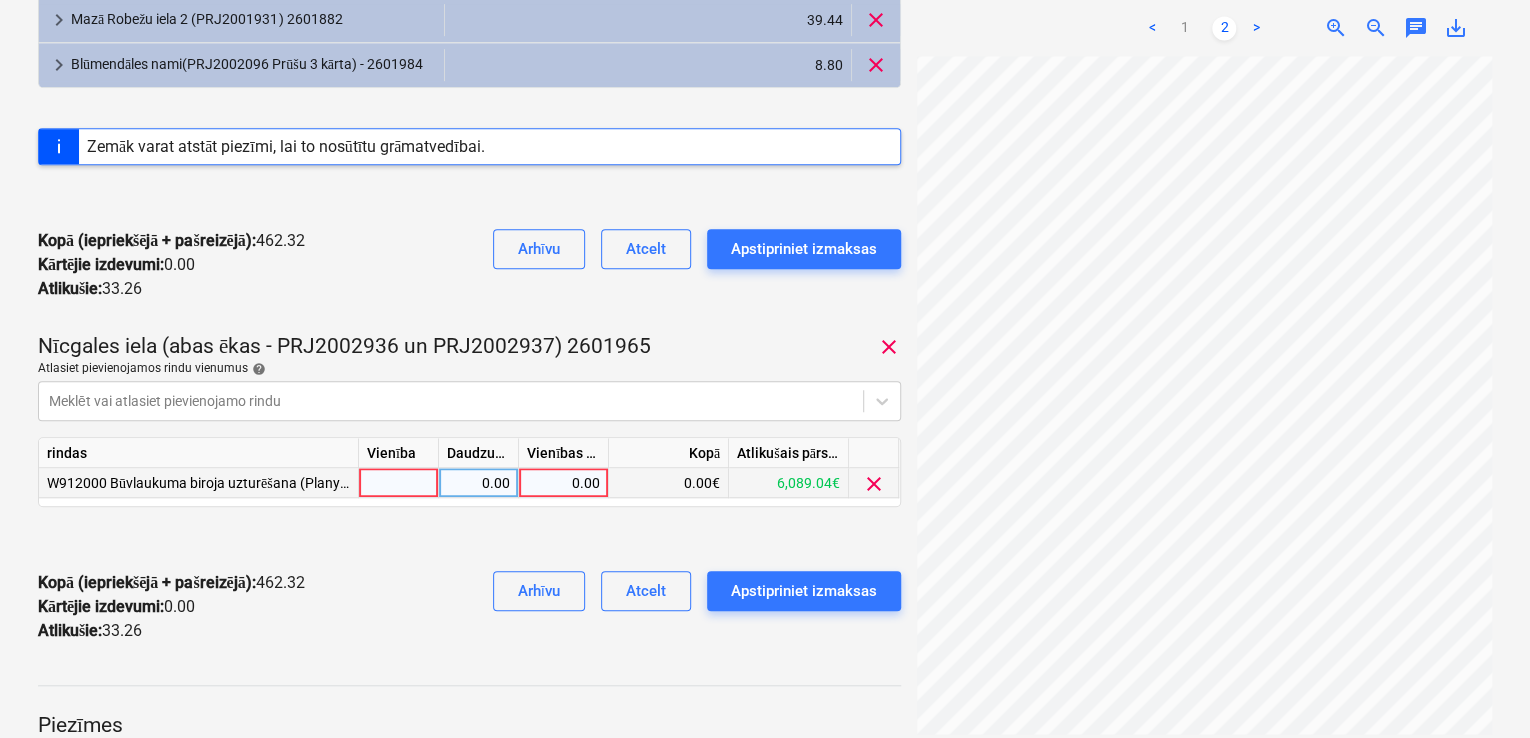 click on "0.00" at bounding box center [563, 483] 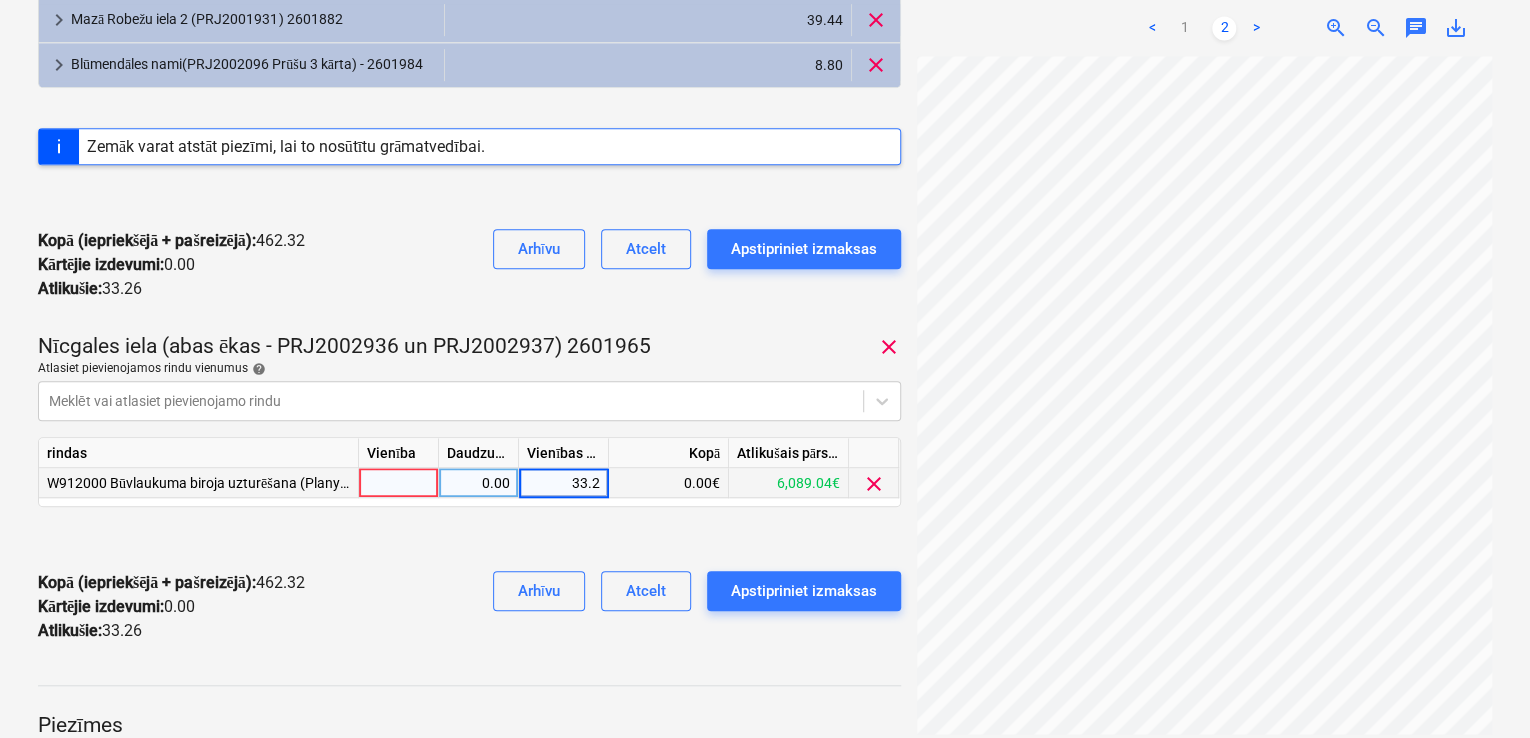 type on "33.26" 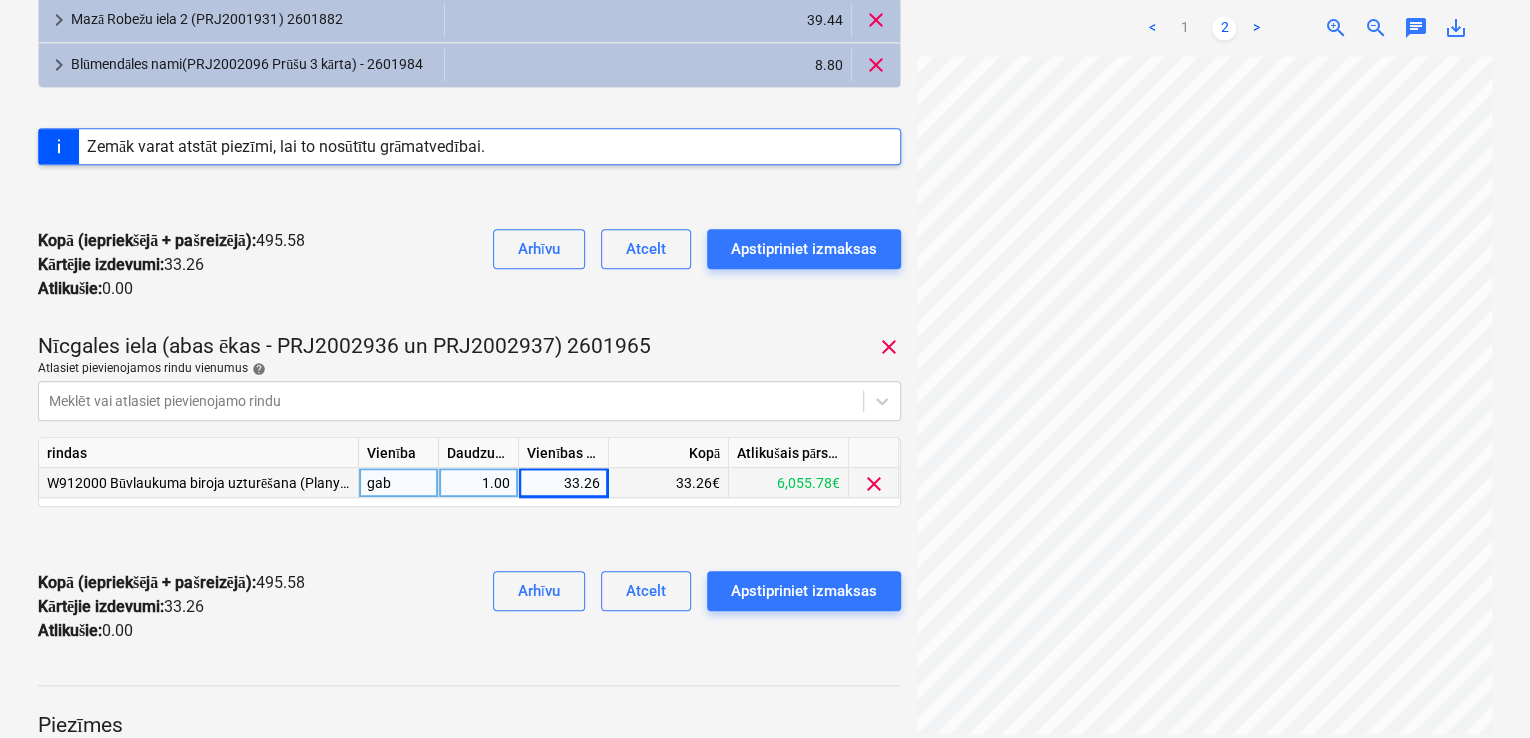 click at bounding box center [469, 539] 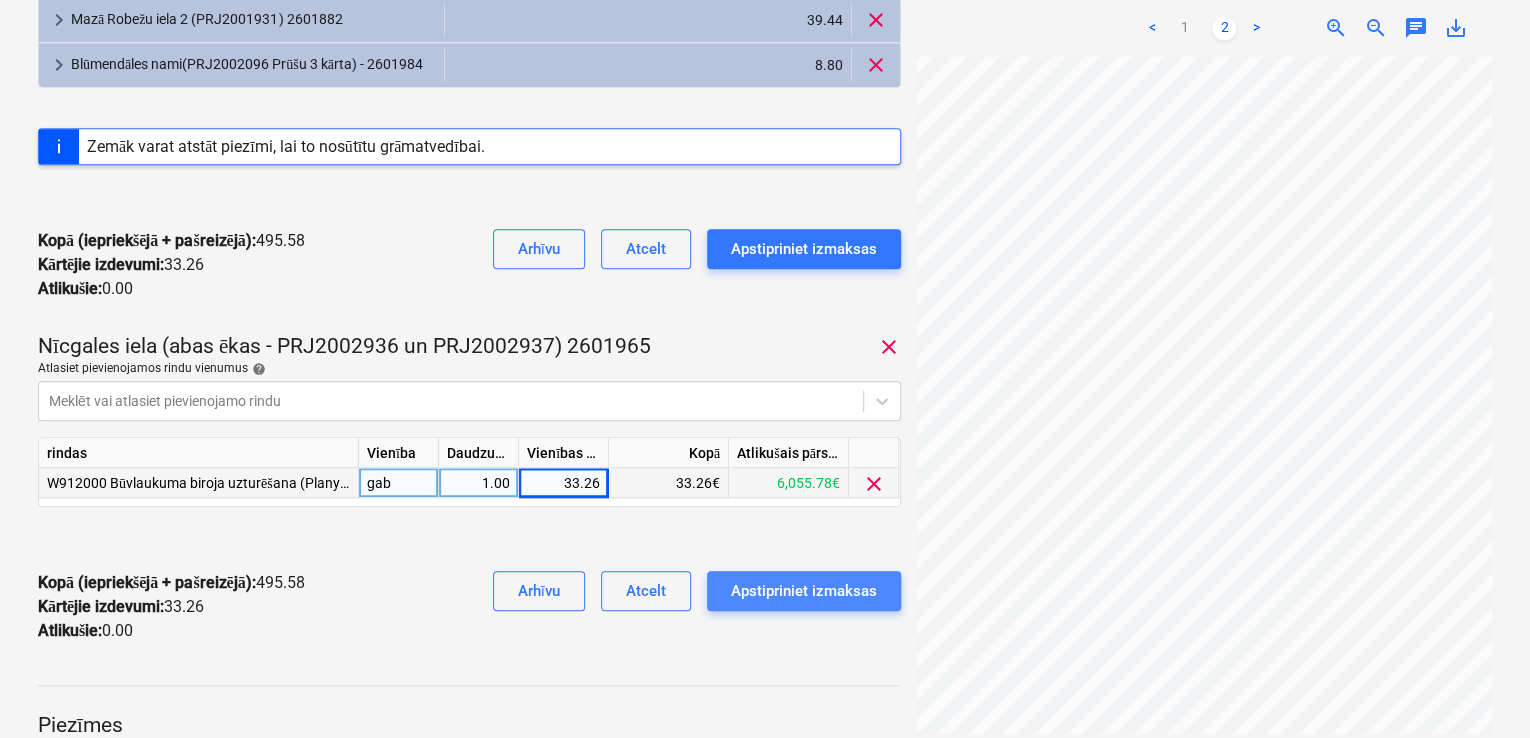 click on "Apstipriniet izmaksas" at bounding box center (804, 591) 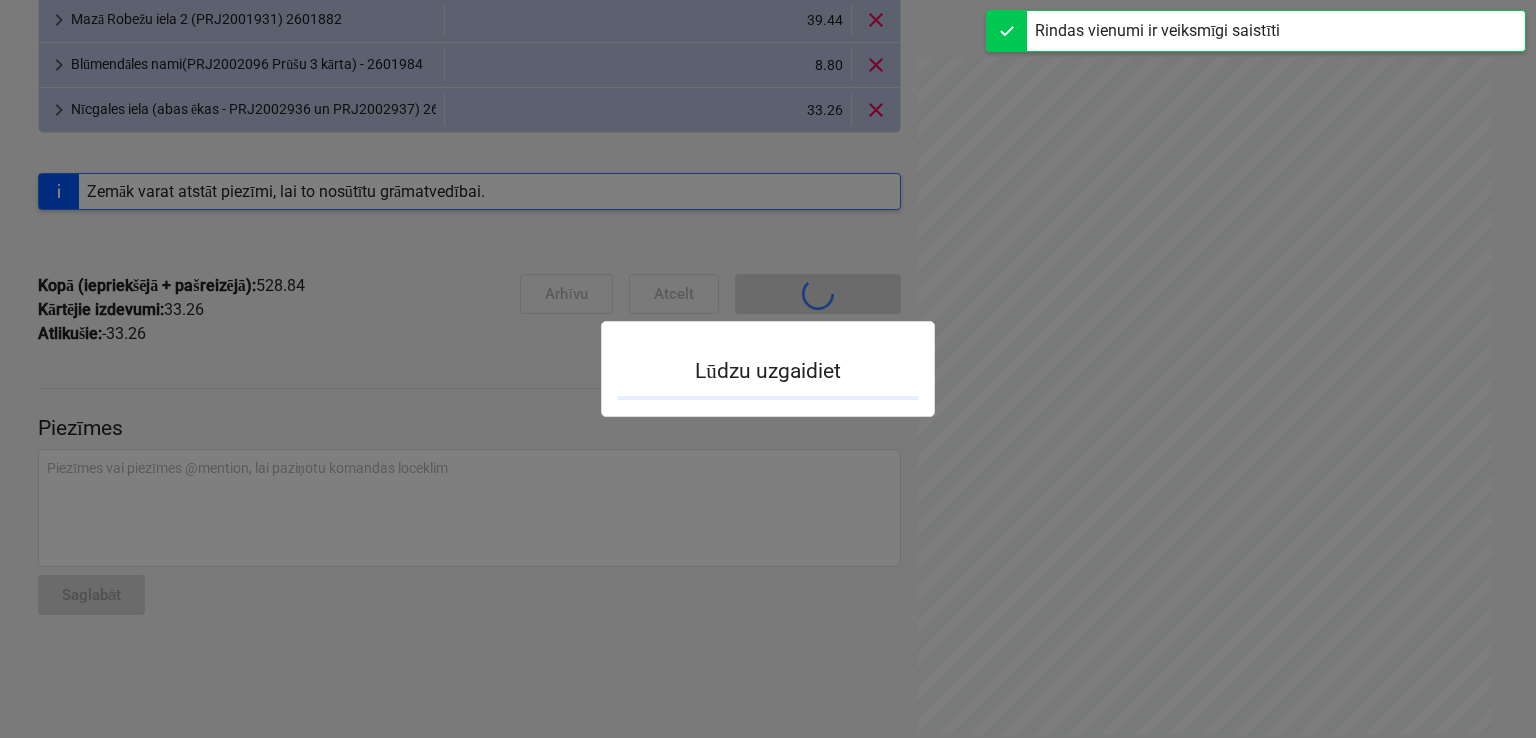 scroll, scrollTop: 475, scrollLeft: 0, axis: vertical 